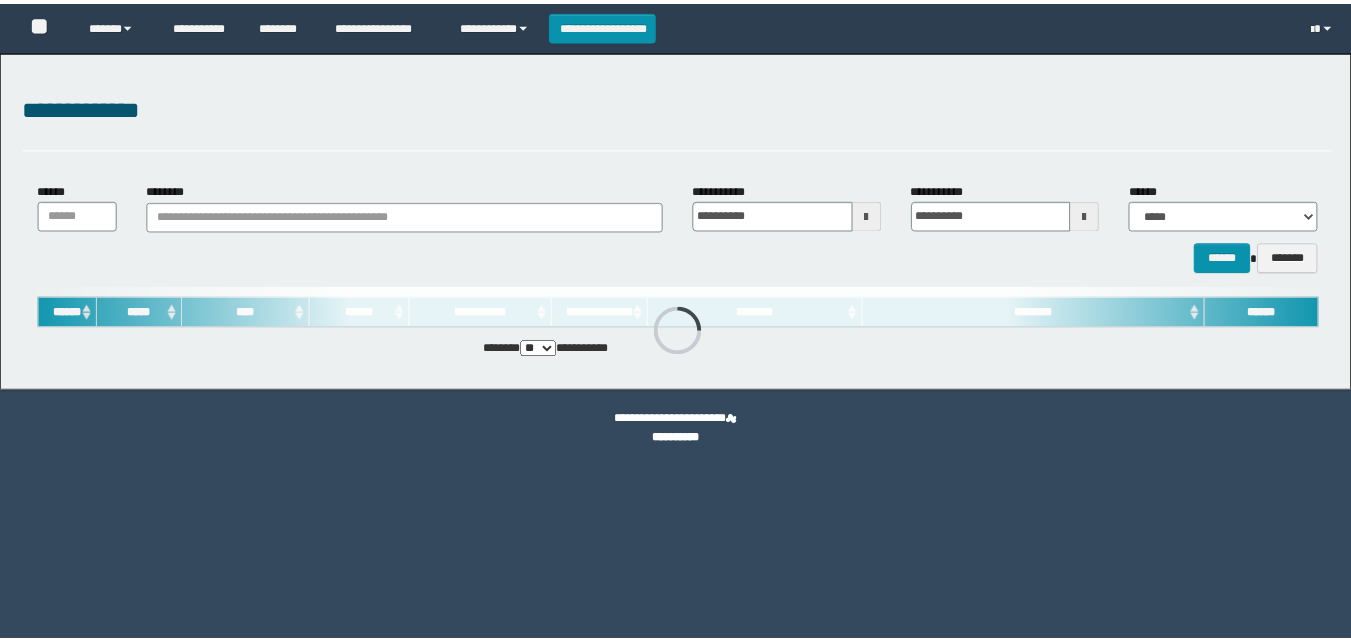 scroll, scrollTop: 0, scrollLeft: 0, axis: both 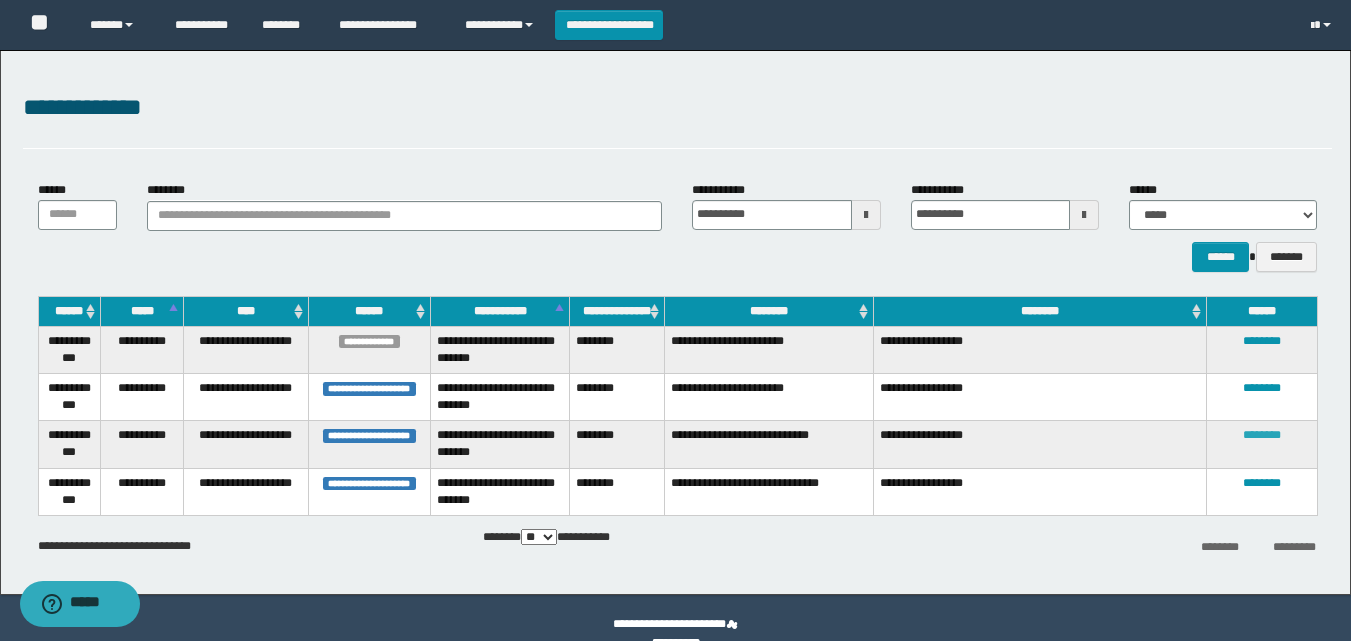 click on "********" at bounding box center (1262, 435) 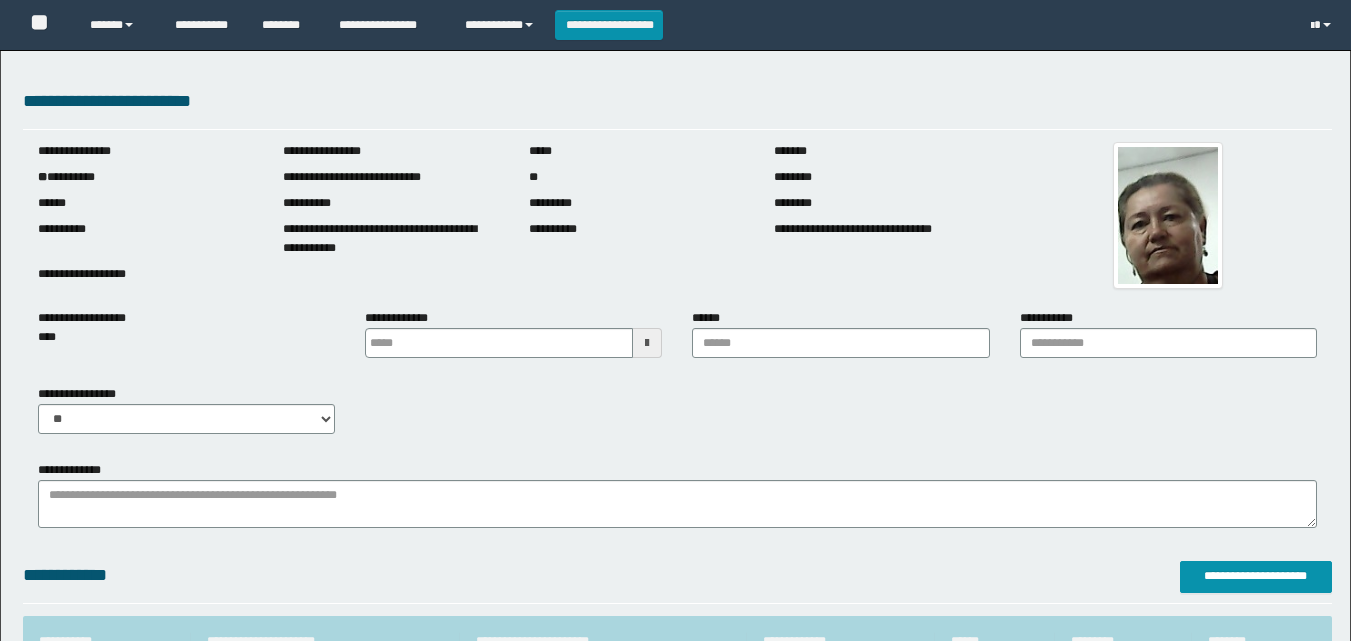 scroll, scrollTop: 0, scrollLeft: 0, axis: both 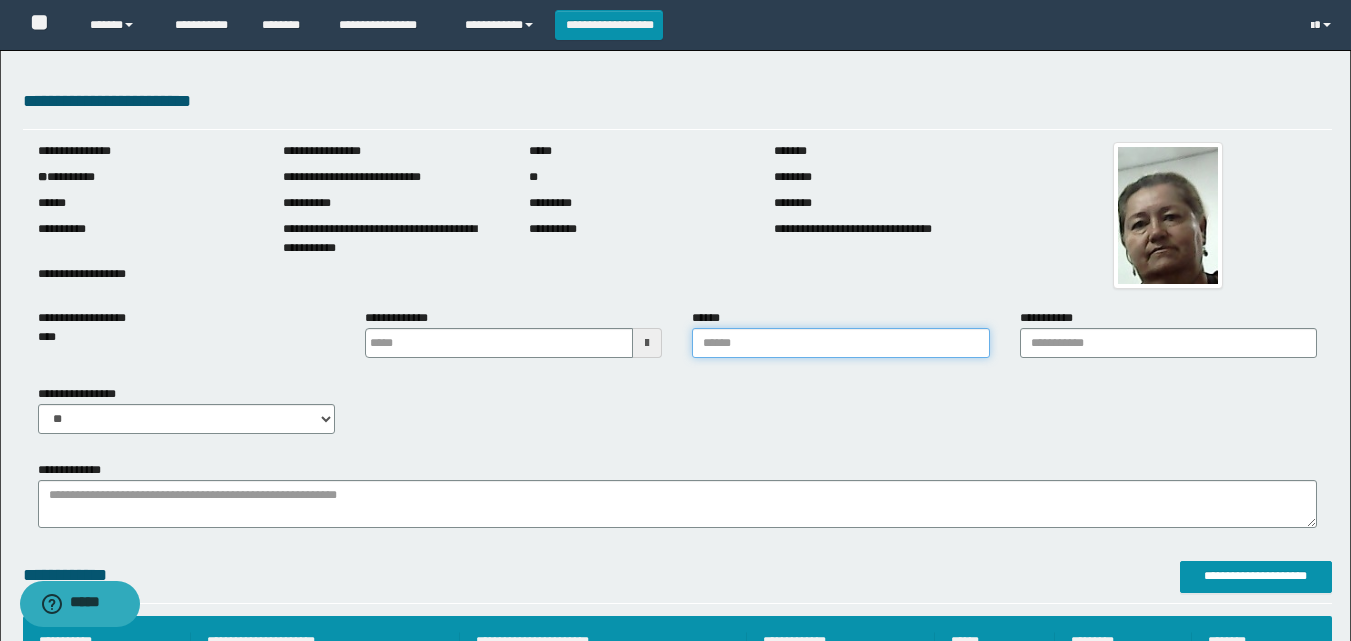 click on "******" at bounding box center [840, 343] 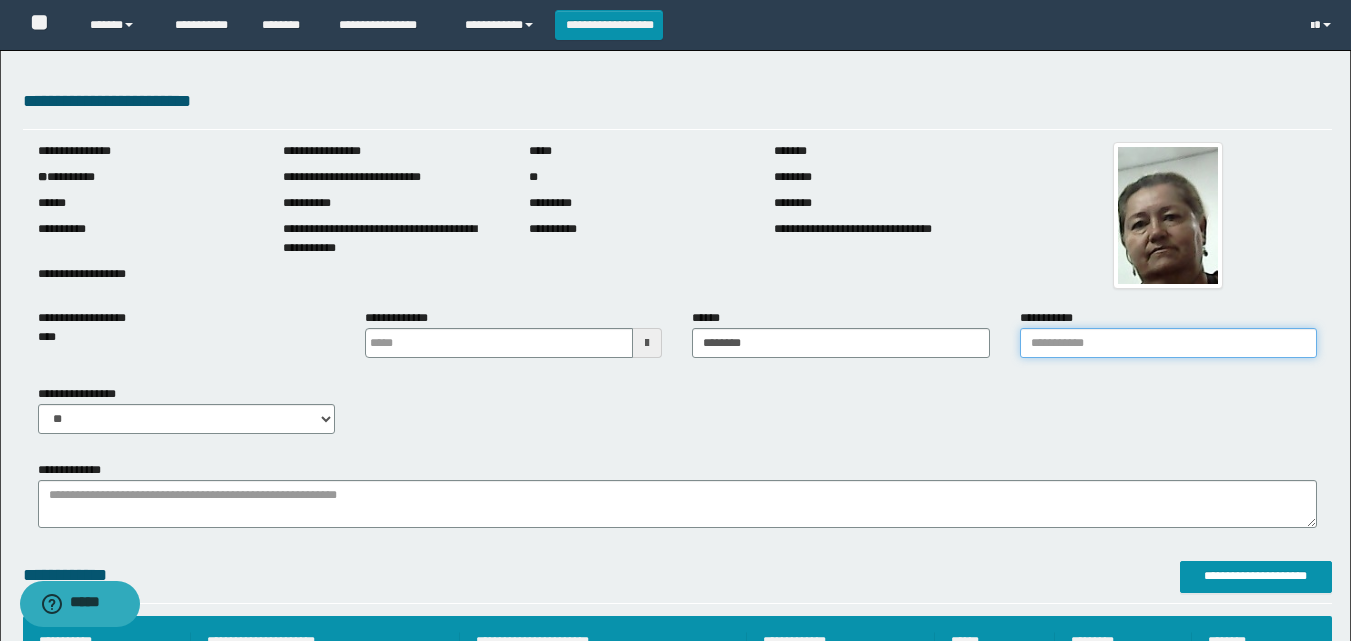 click on "**********" at bounding box center (1168, 343) 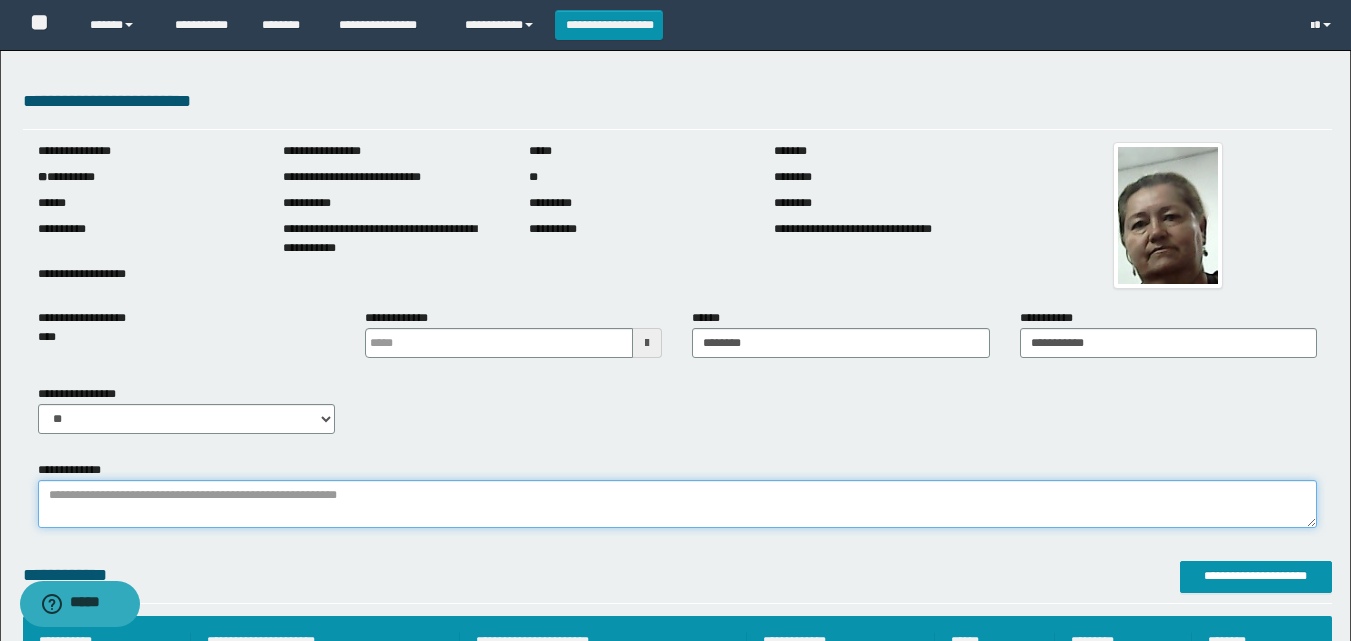 click on "**********" at bounding box center (677, 504) 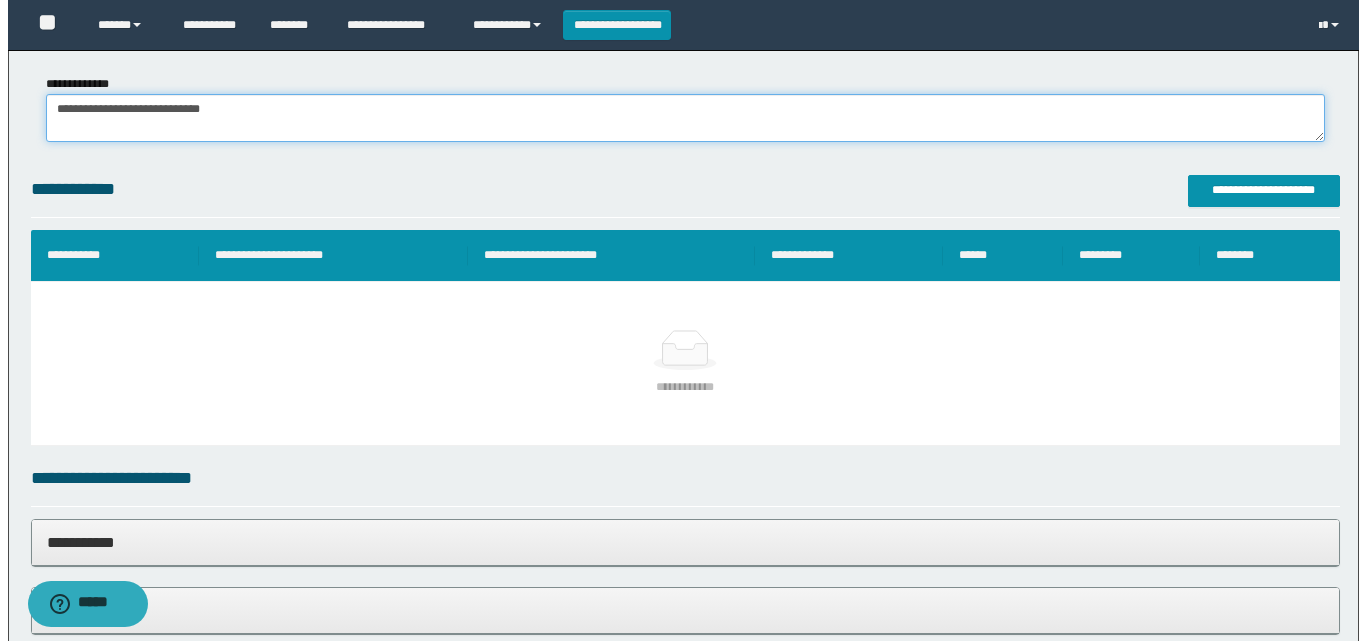 scroll, scrollTop: 300, scrollLeft: 0, axis: vertical 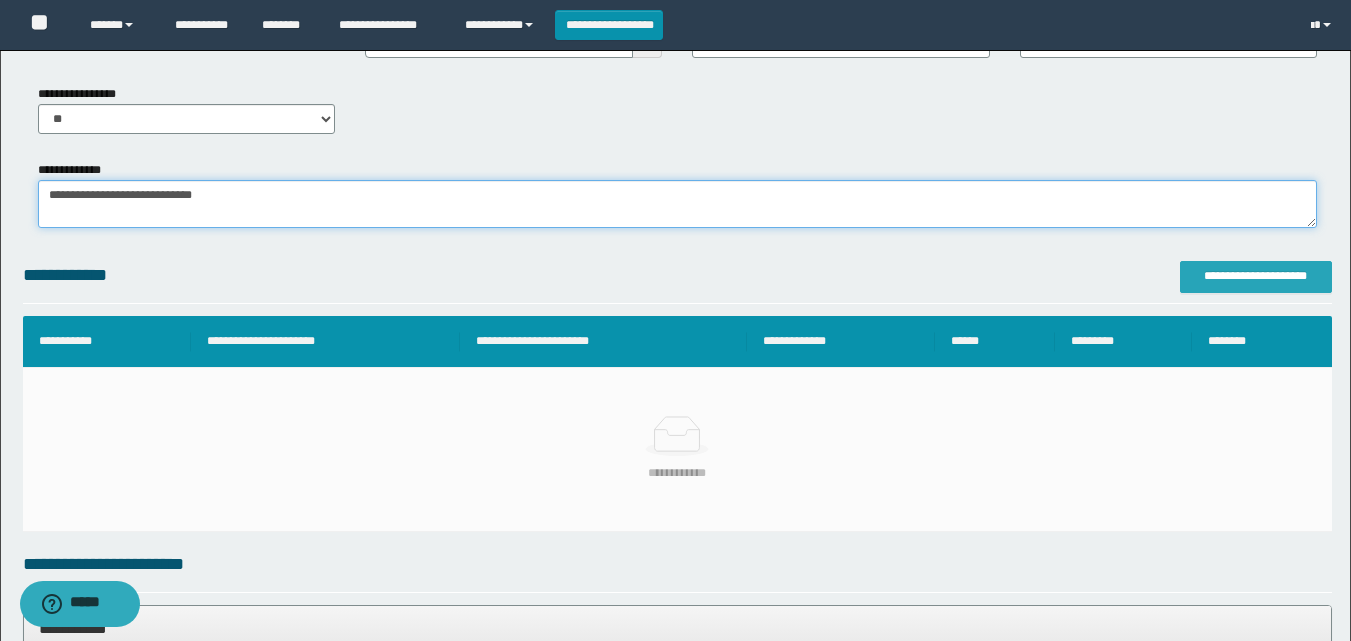 type on "**********" 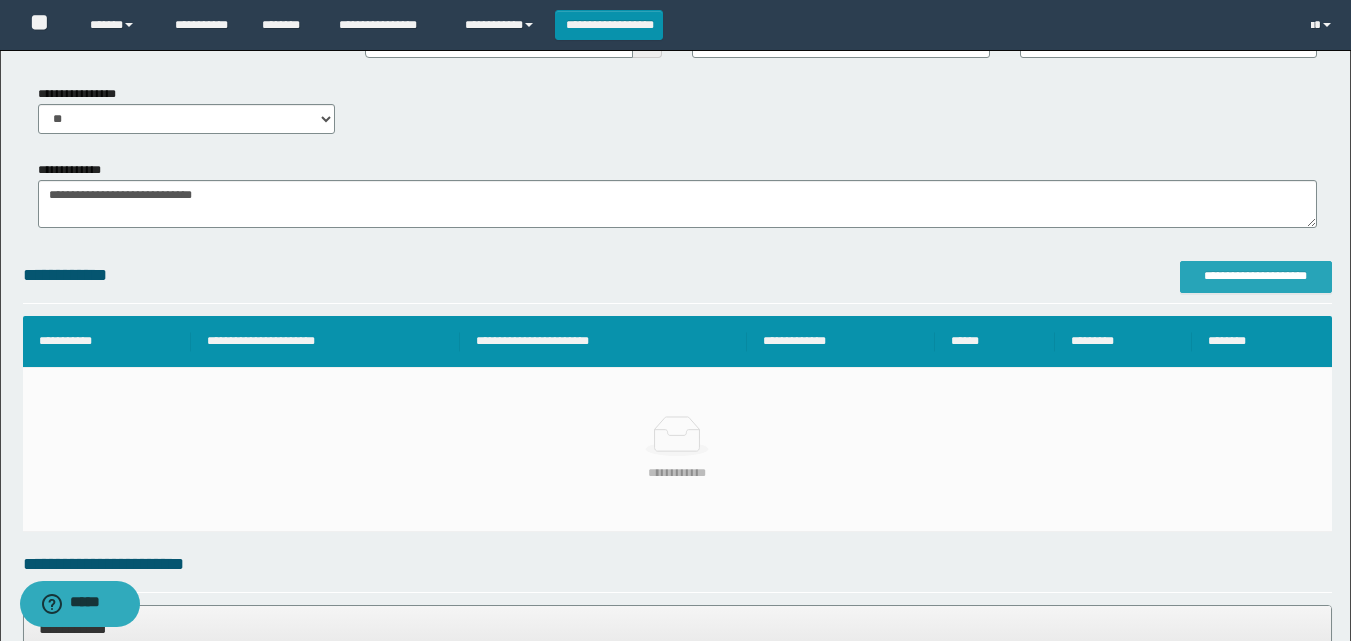 click on "**********" at bounding box center (1256, 276) 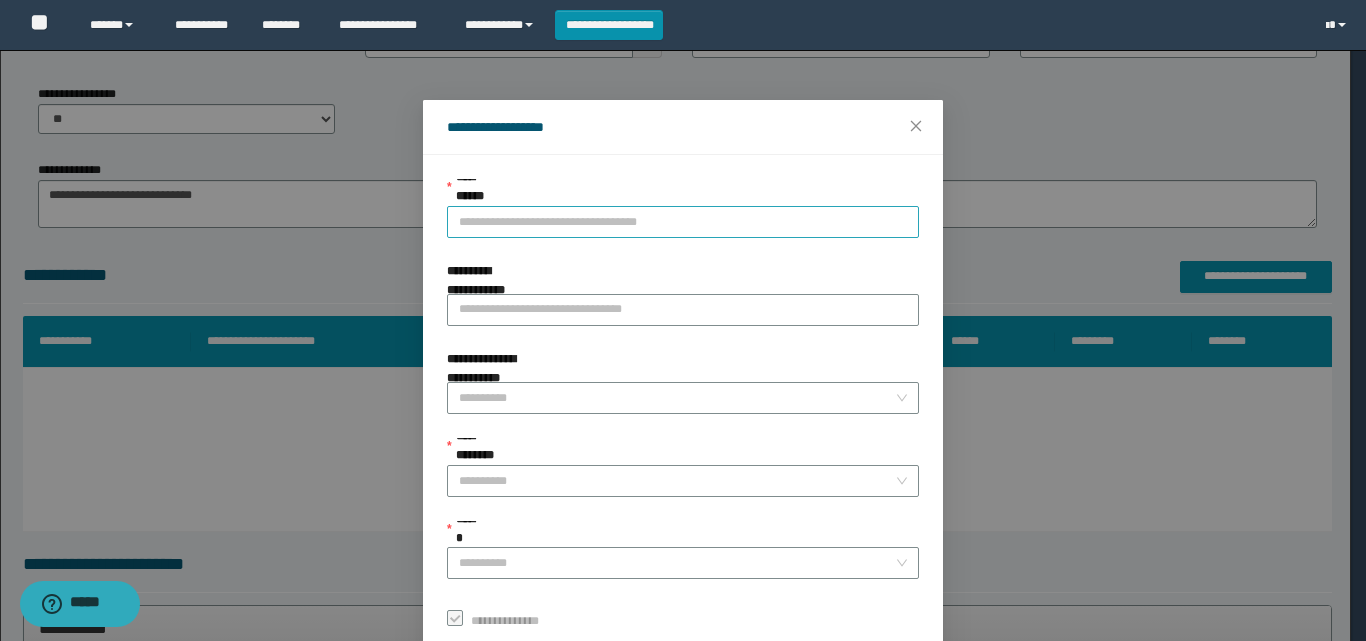 click on "**********" at bounding box center (683, 222) 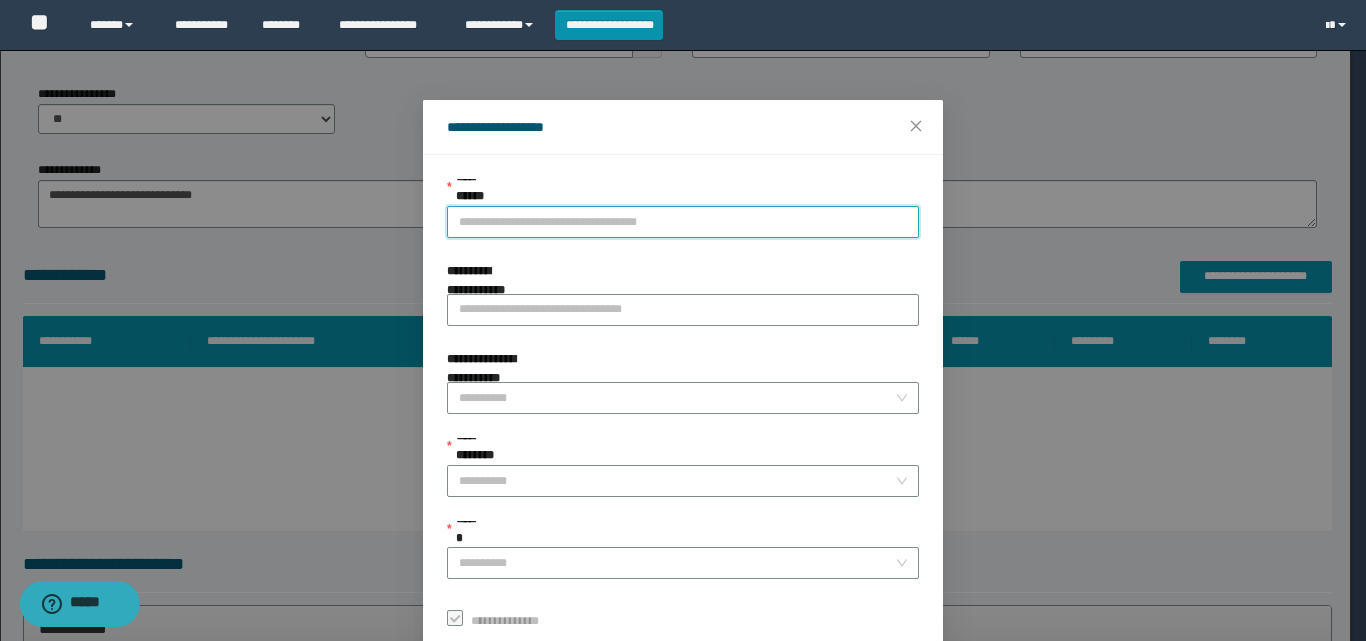 click on "**********" at bounding box center [683, 222] 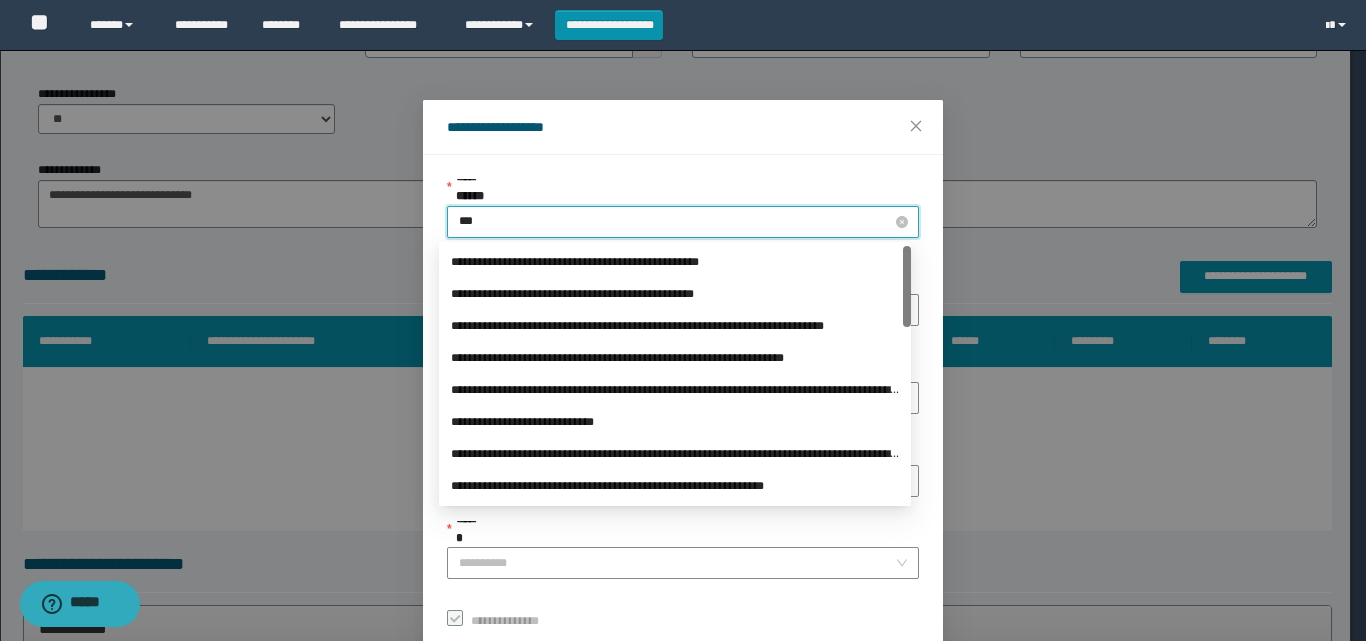 type on "****" 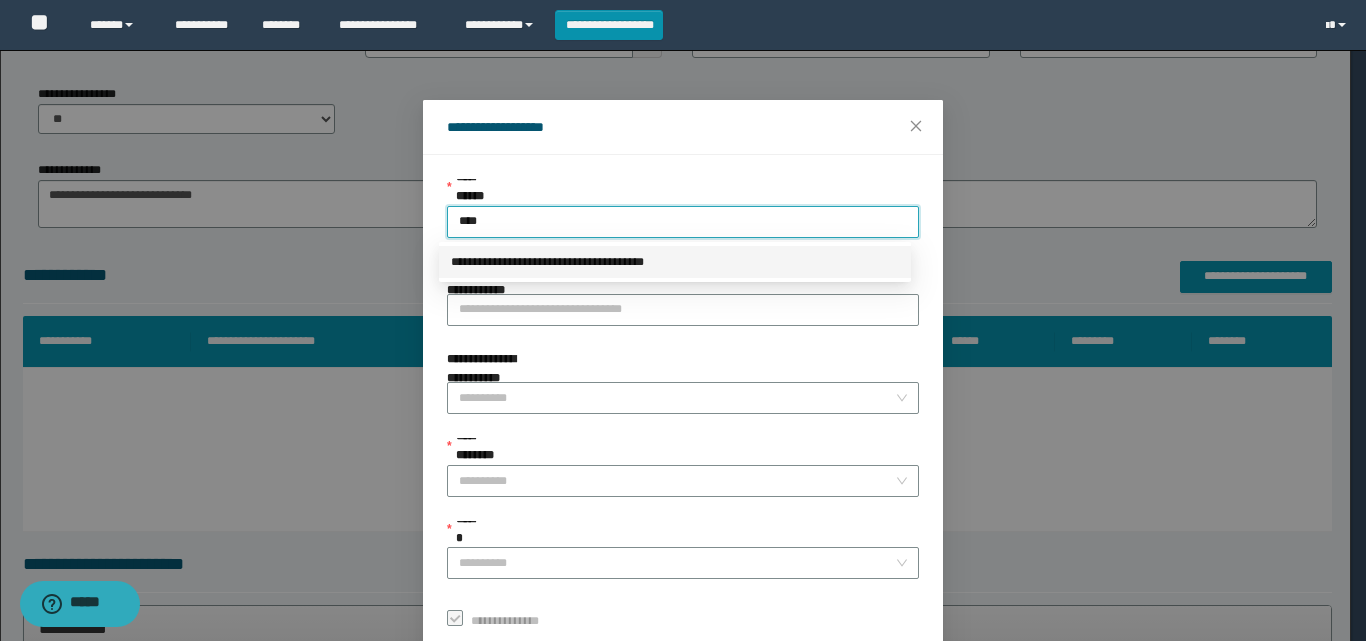 click on "**********" at bounding box center (675, 262) 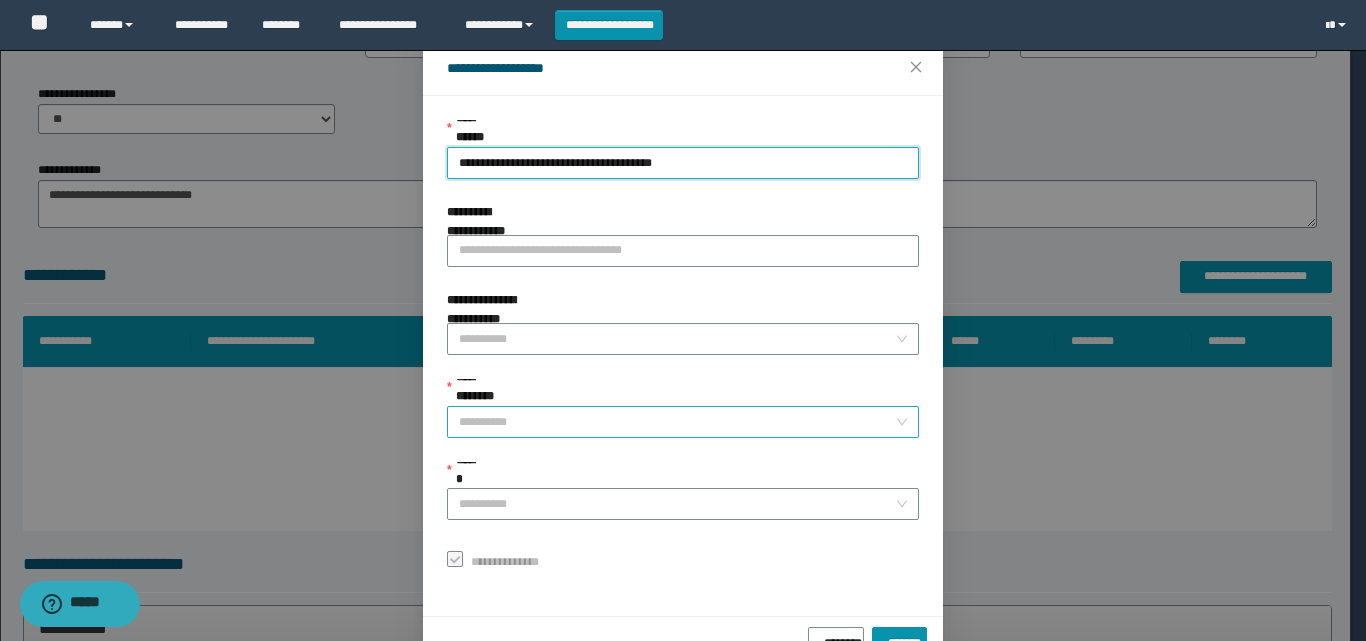 scroll, scrollTop: 111, scrollLeft: 0, axis: vertical 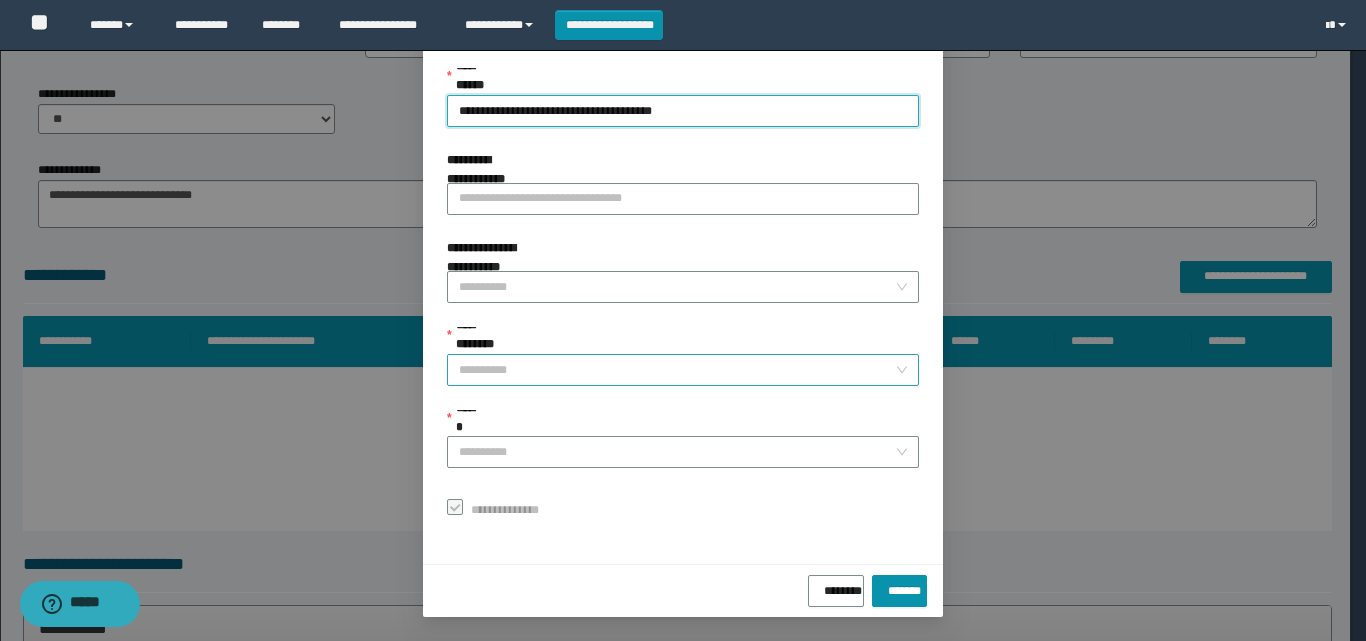 click on "**********" at bounding box center (677, 370) 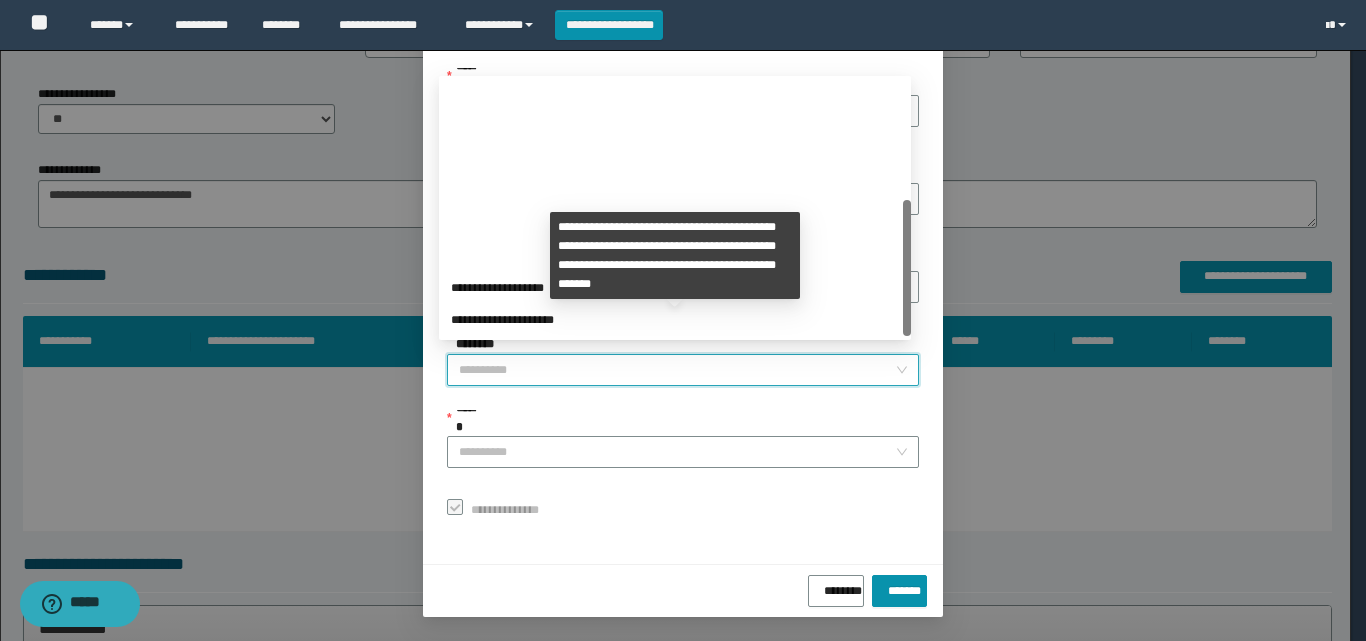 scroll, scrollTop: 224, scrollLeft: 0, axis: vertical 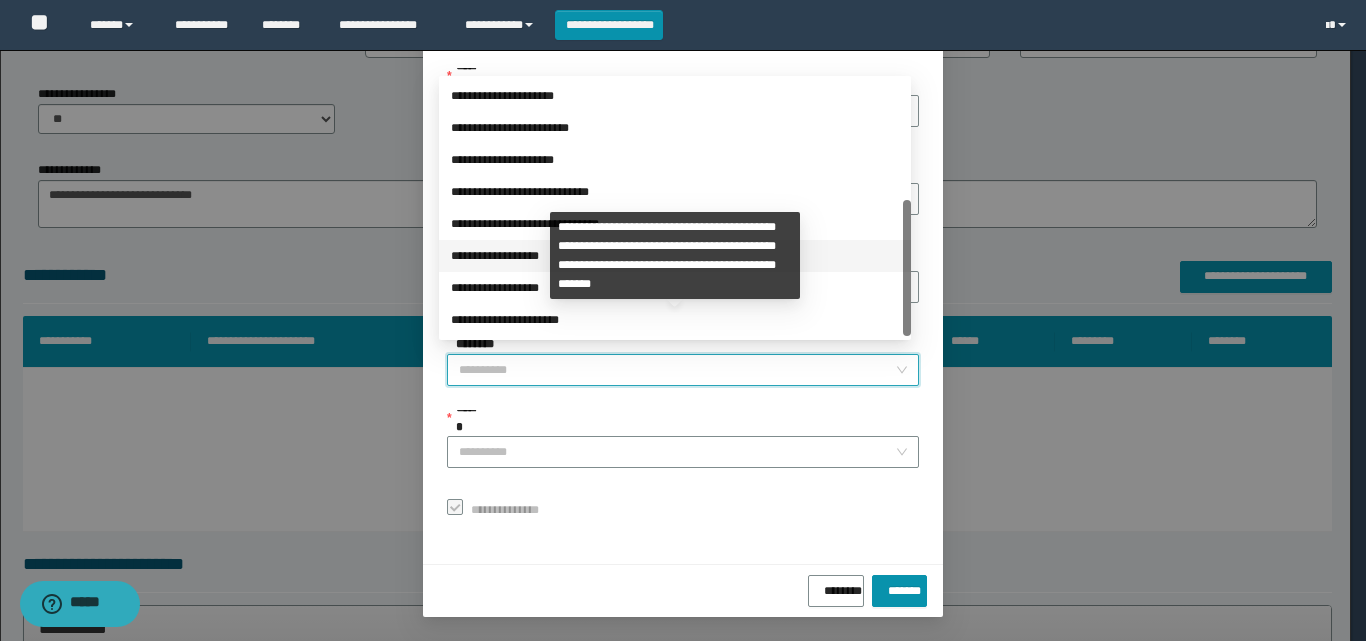 click on "**********" at bounding box center (675, 256) 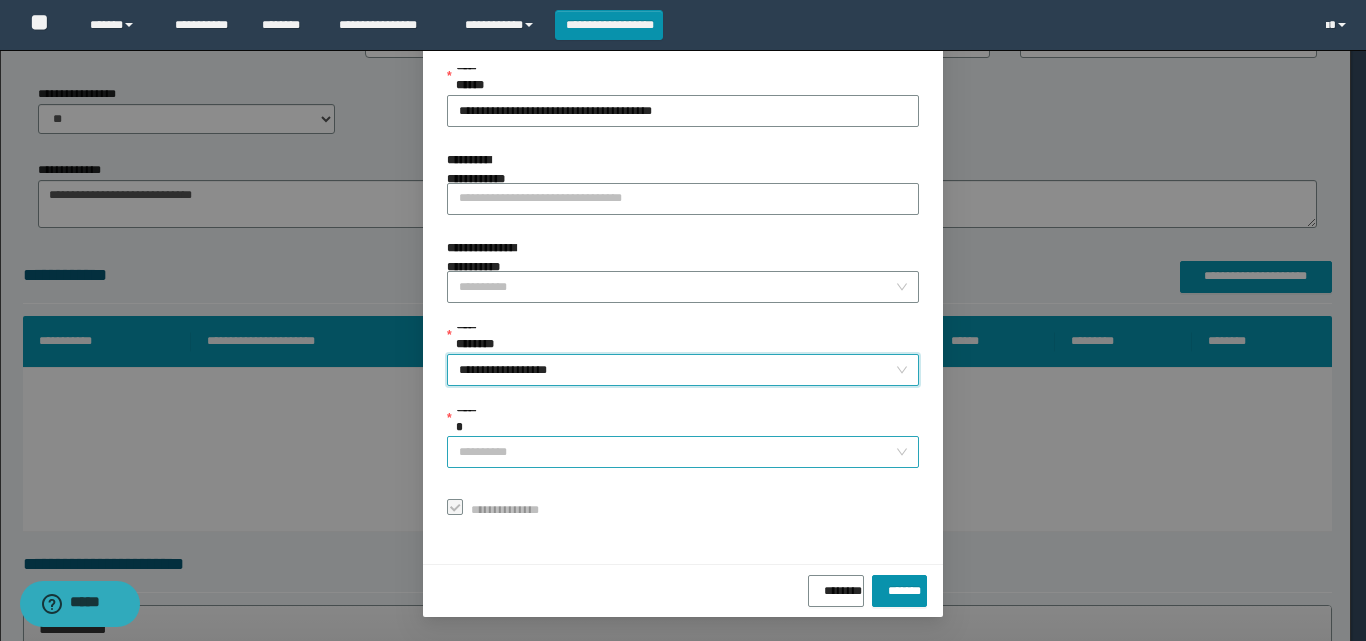 click on "******" at bounding box center [677, 452] 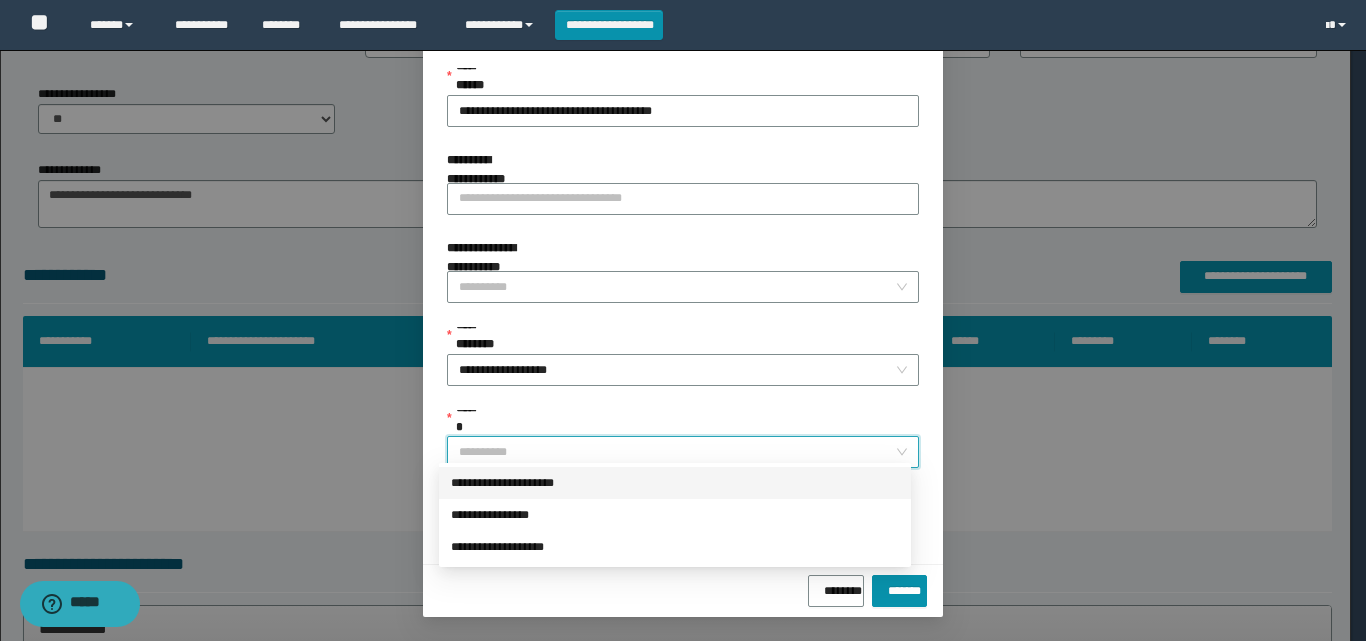 click on "**********" at bounding box center (675, 483) 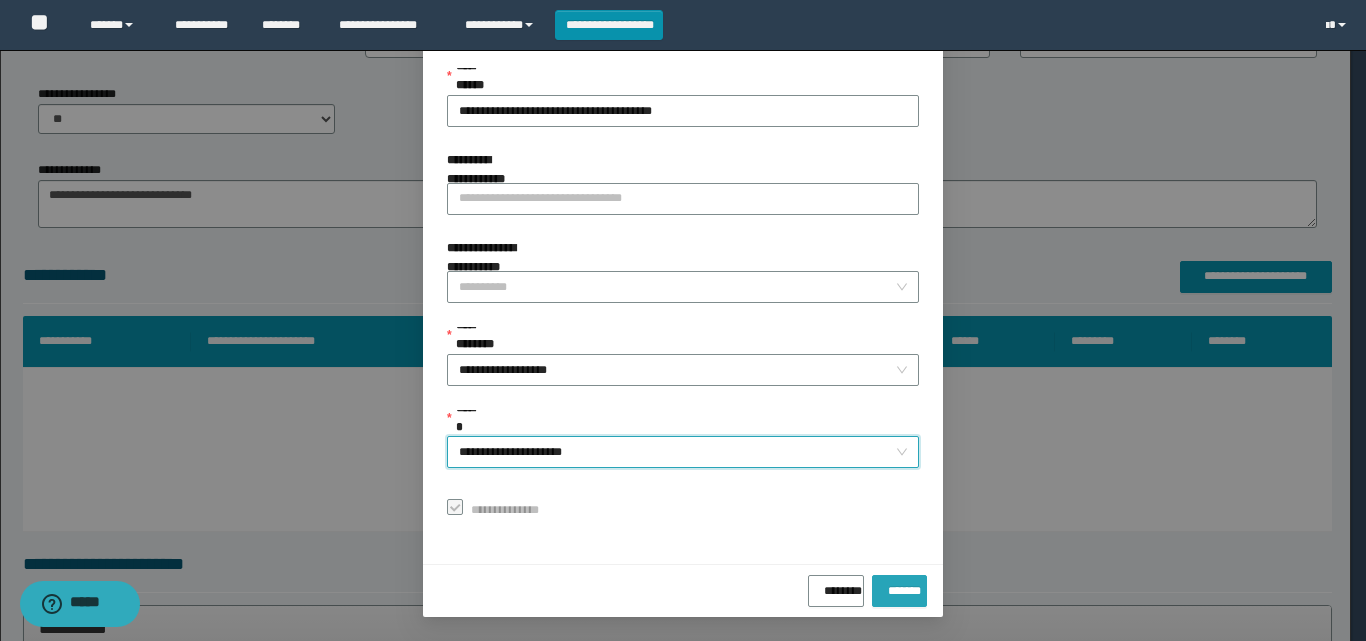 click on "*******" at bounding box center [899, 587] 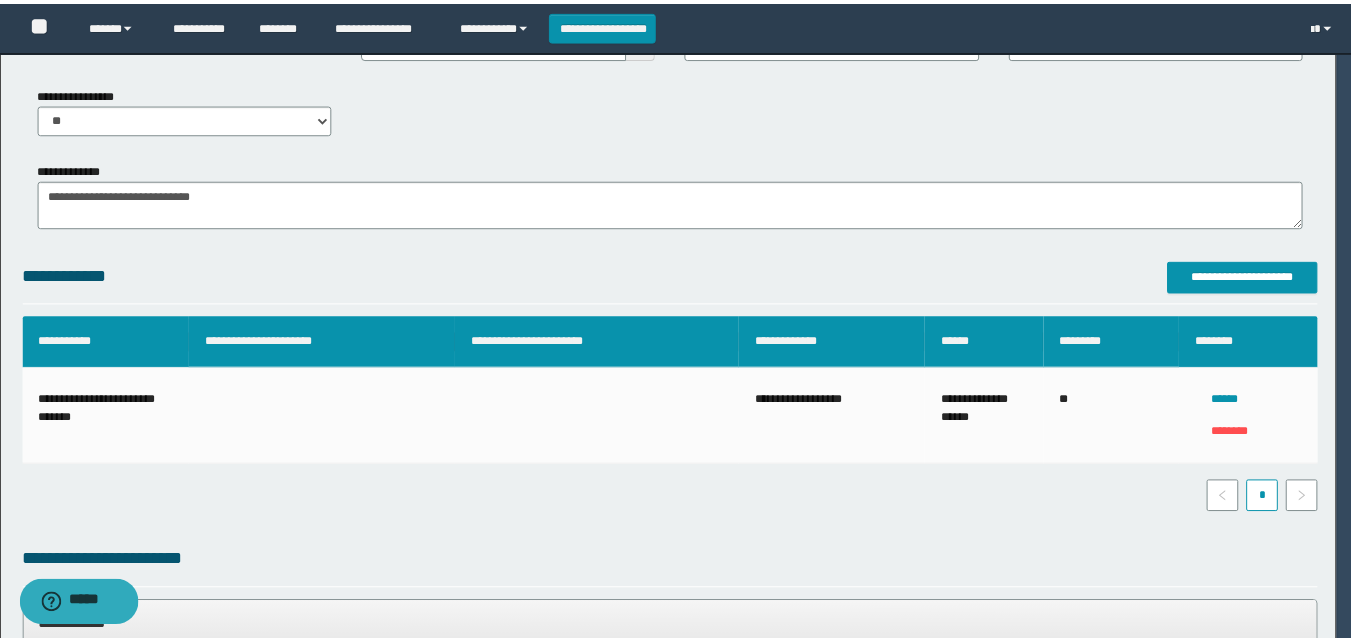 scroll, scrollTop: 64, scrollLeft: 0, axis: vertical 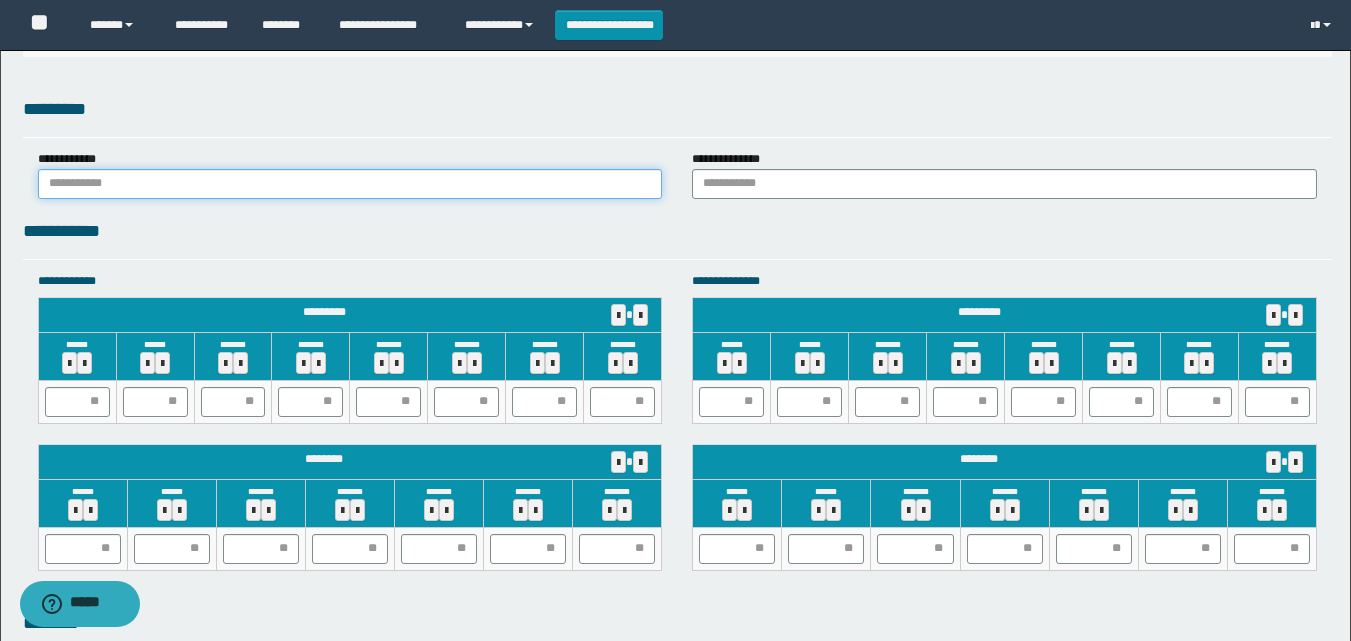 click at bounding box center [350, 184] 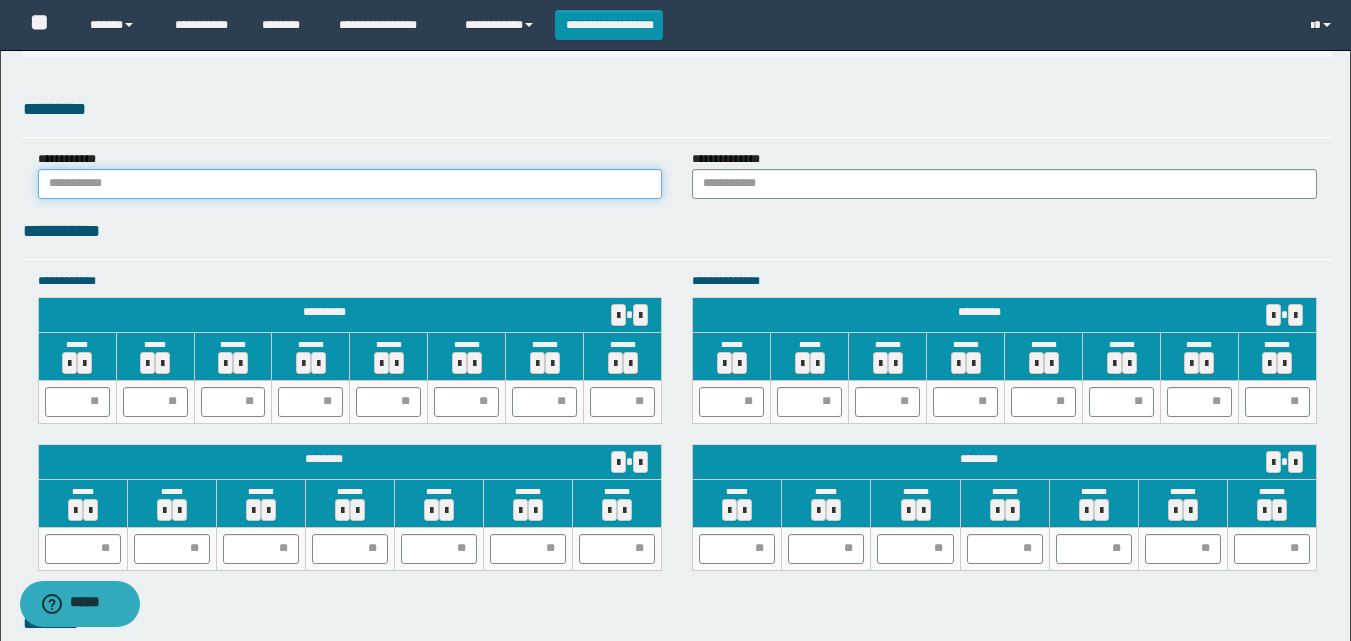 type on "******" 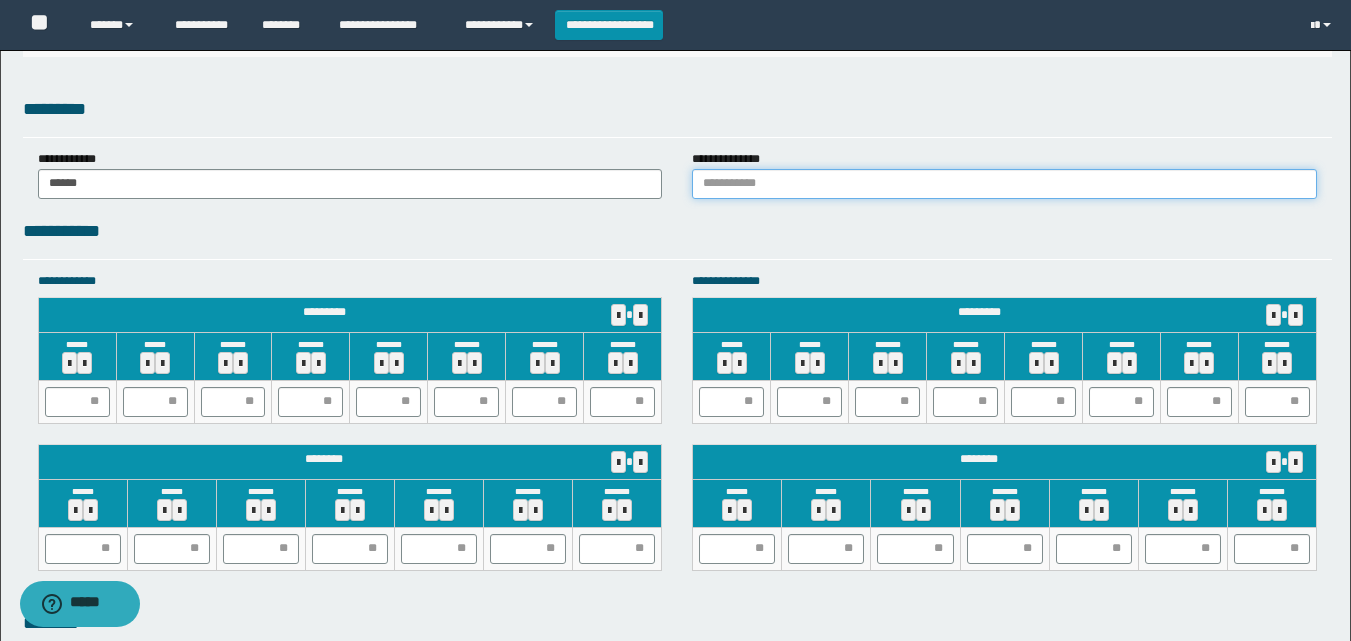 click at bounding box center (1004, 184) 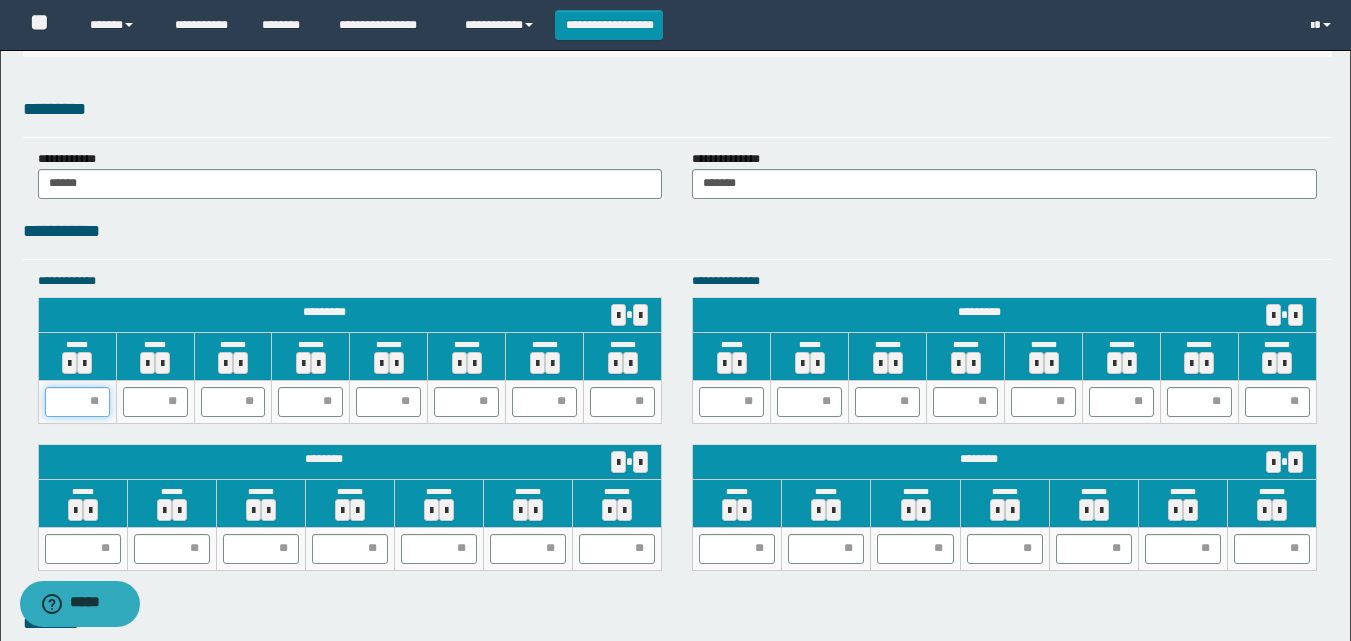 click at bounding box center (77, 402) 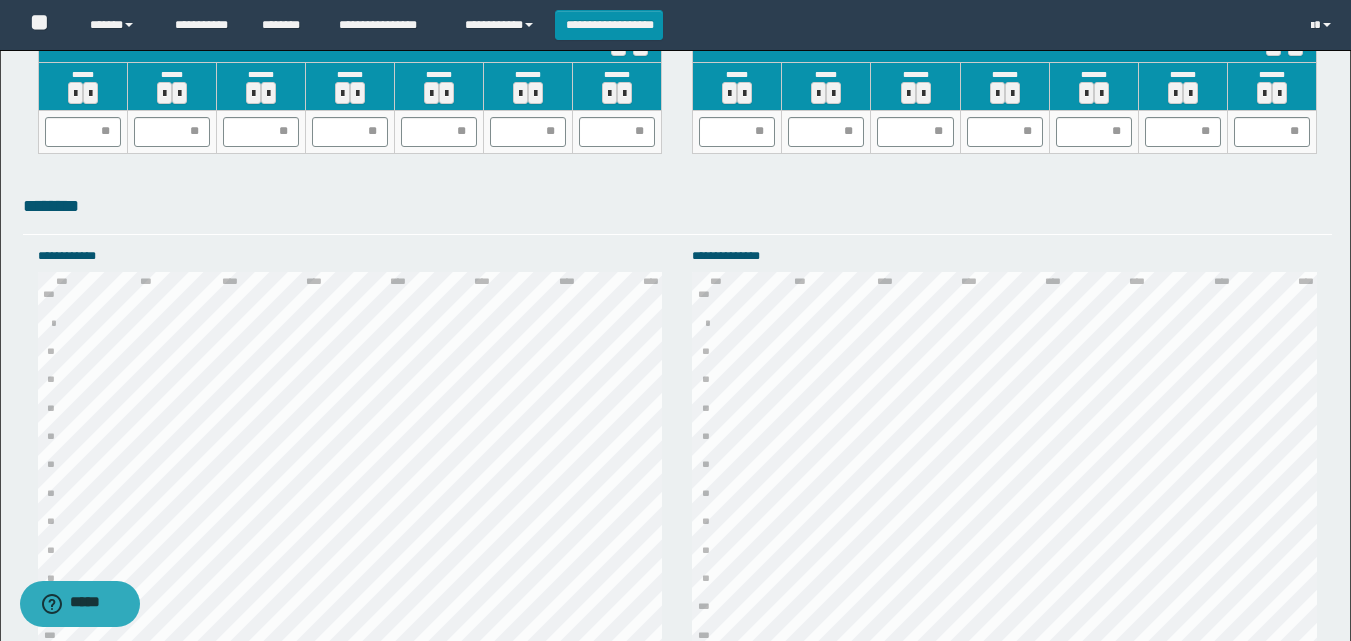 scroll, scrollTop: 1900, scrollLeft: 0, axis: vertical 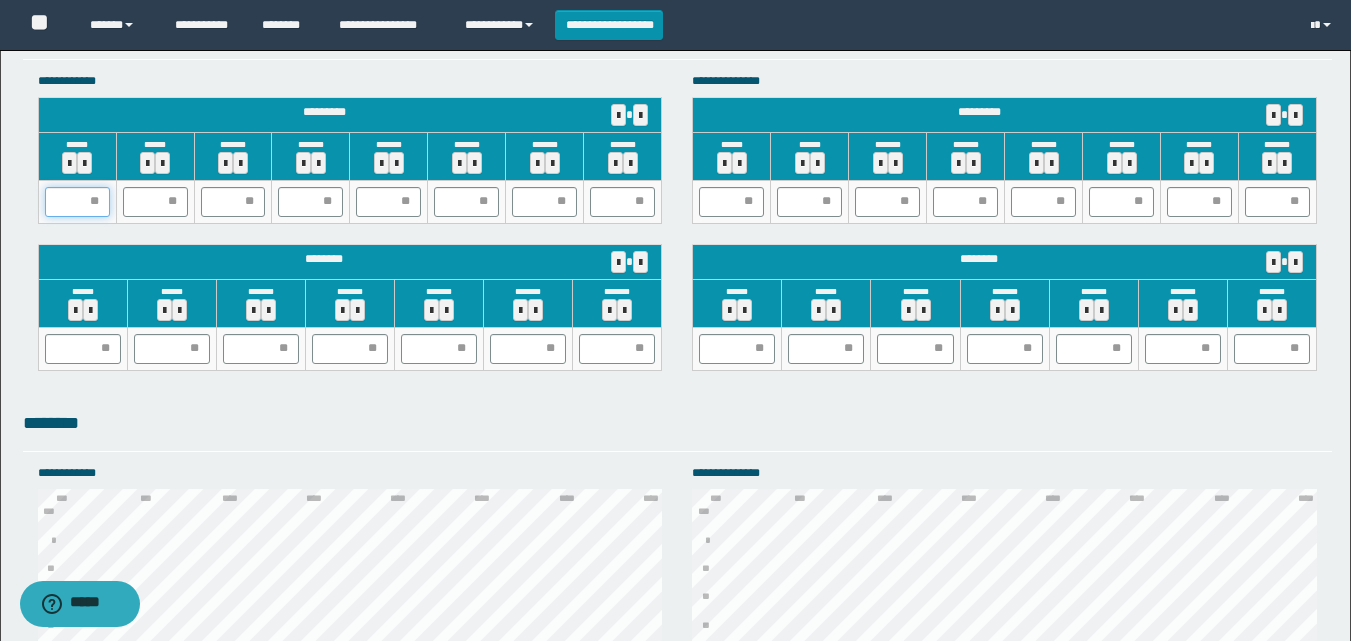 type on "*" 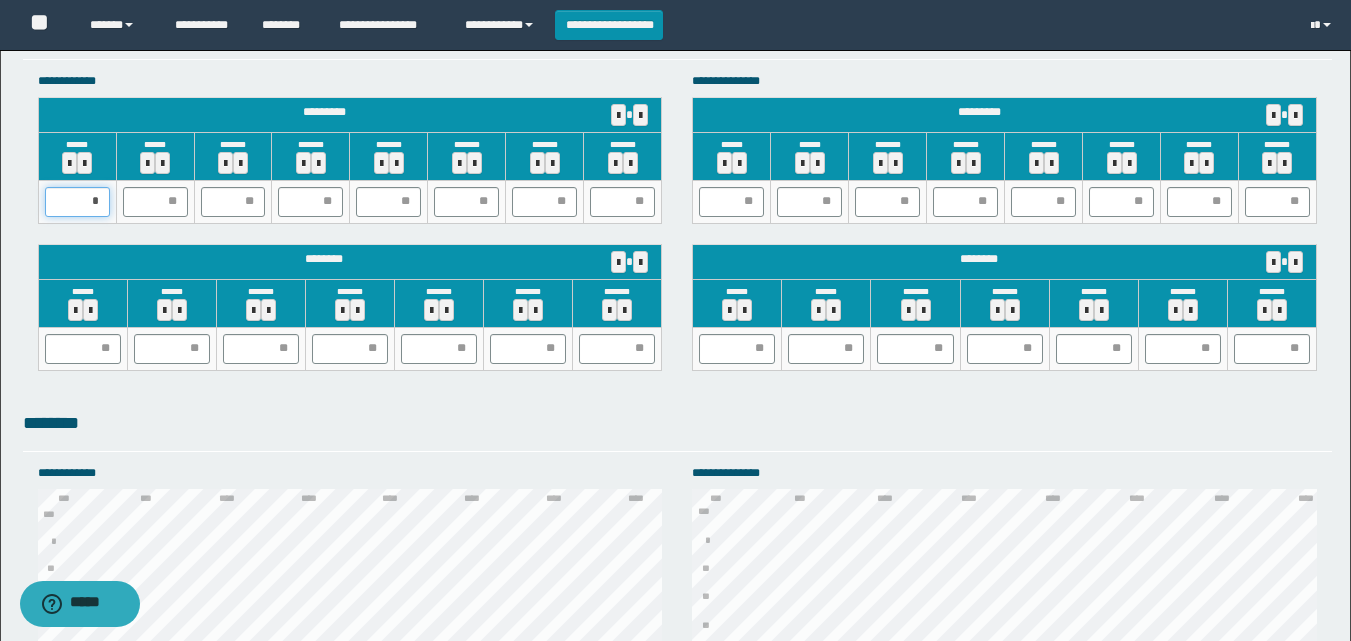 type on "**" 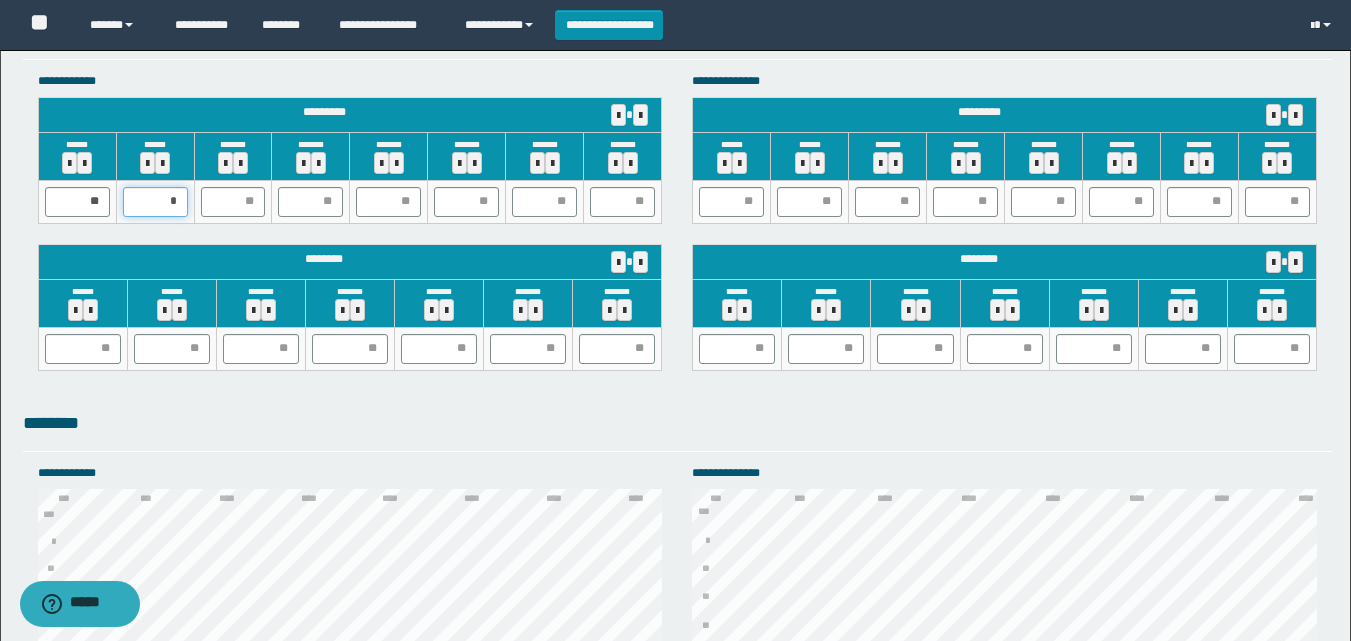 type on "**" 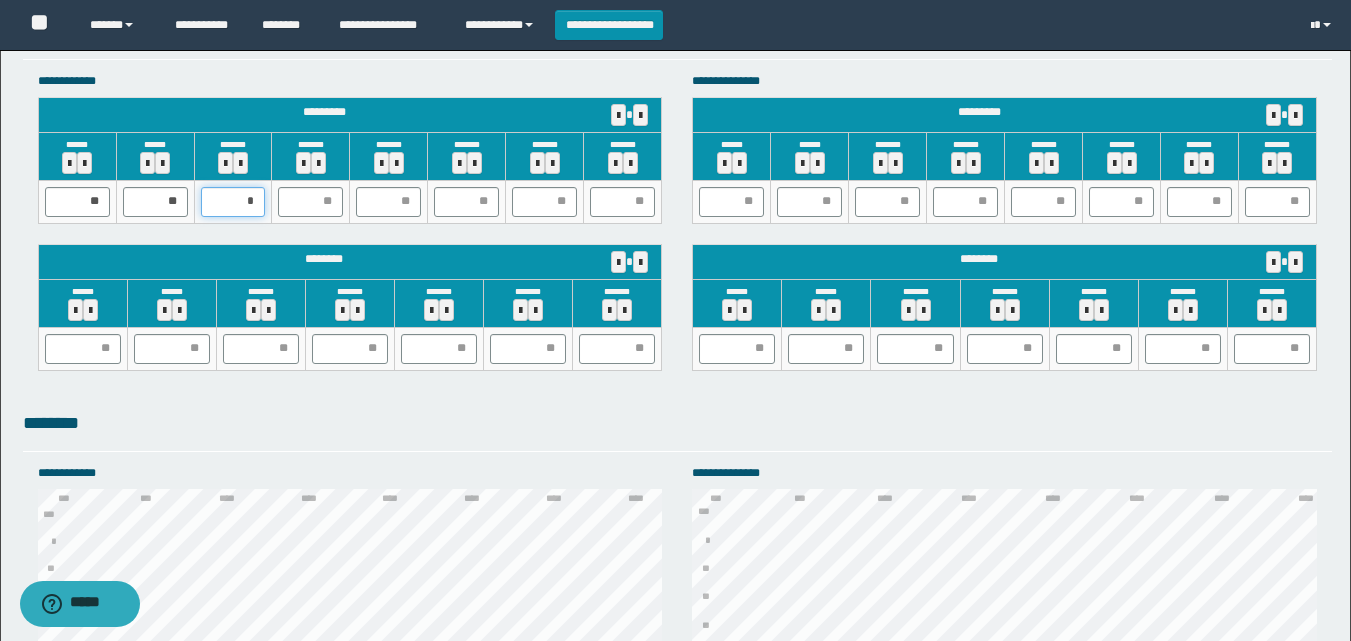 type on "**" 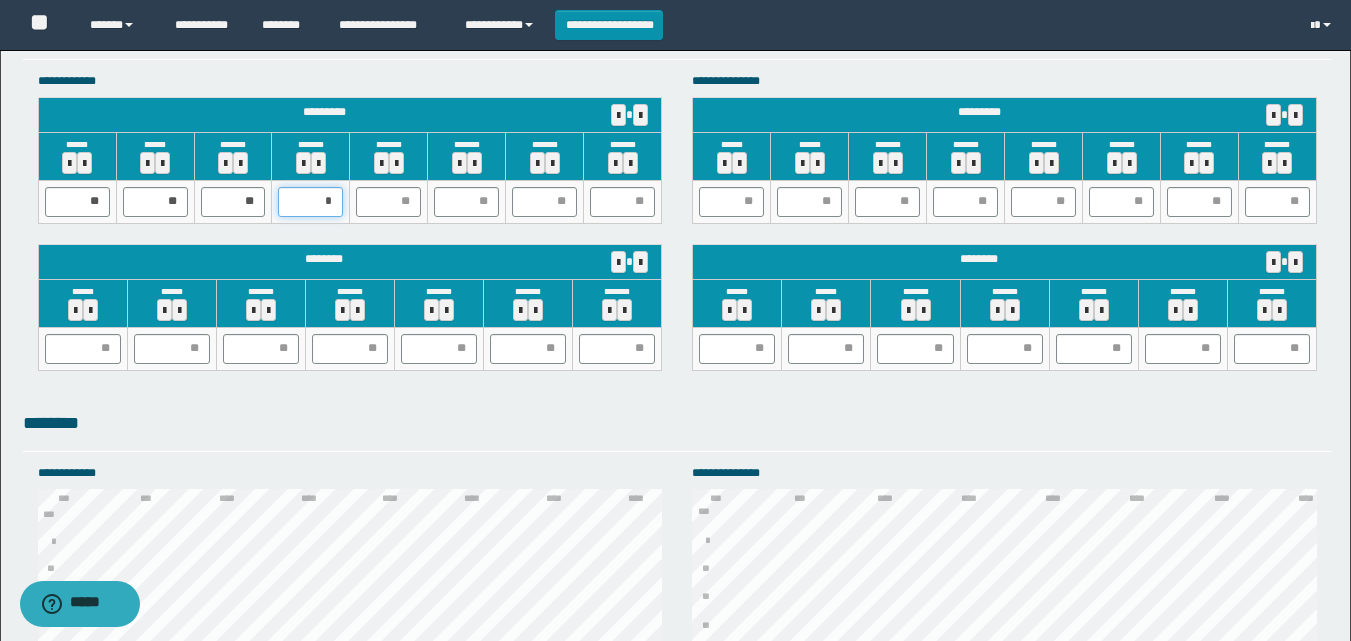 type on "**" 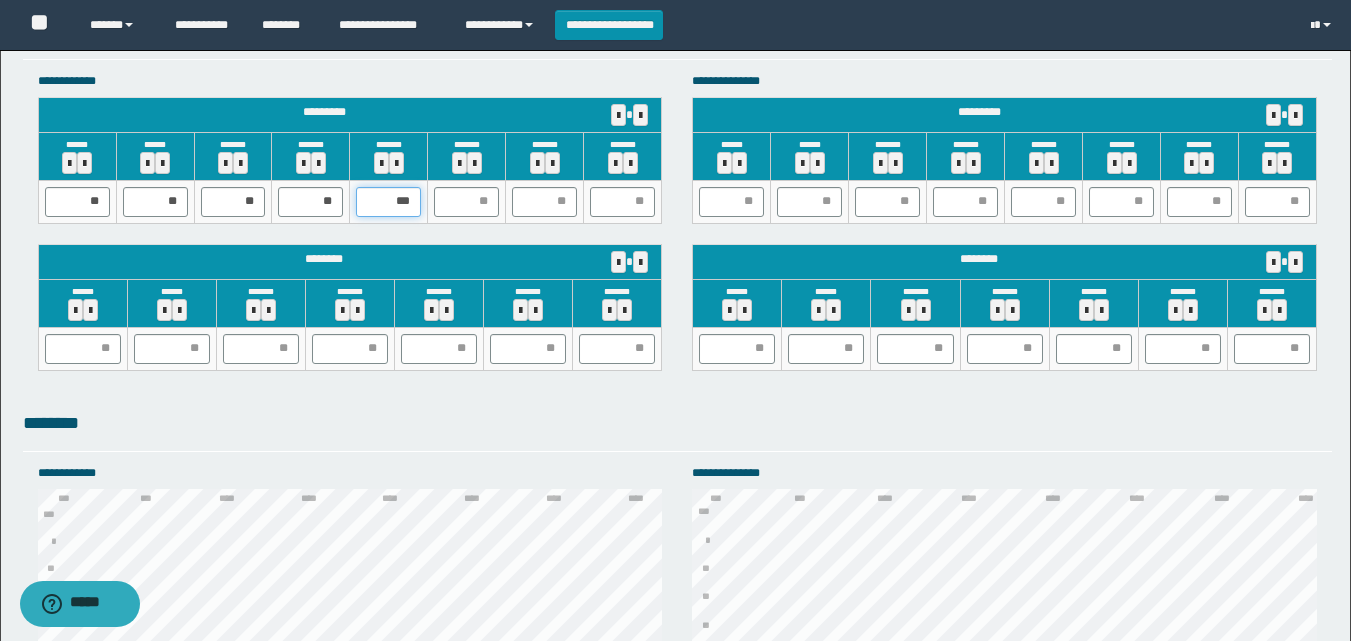 type on "****" 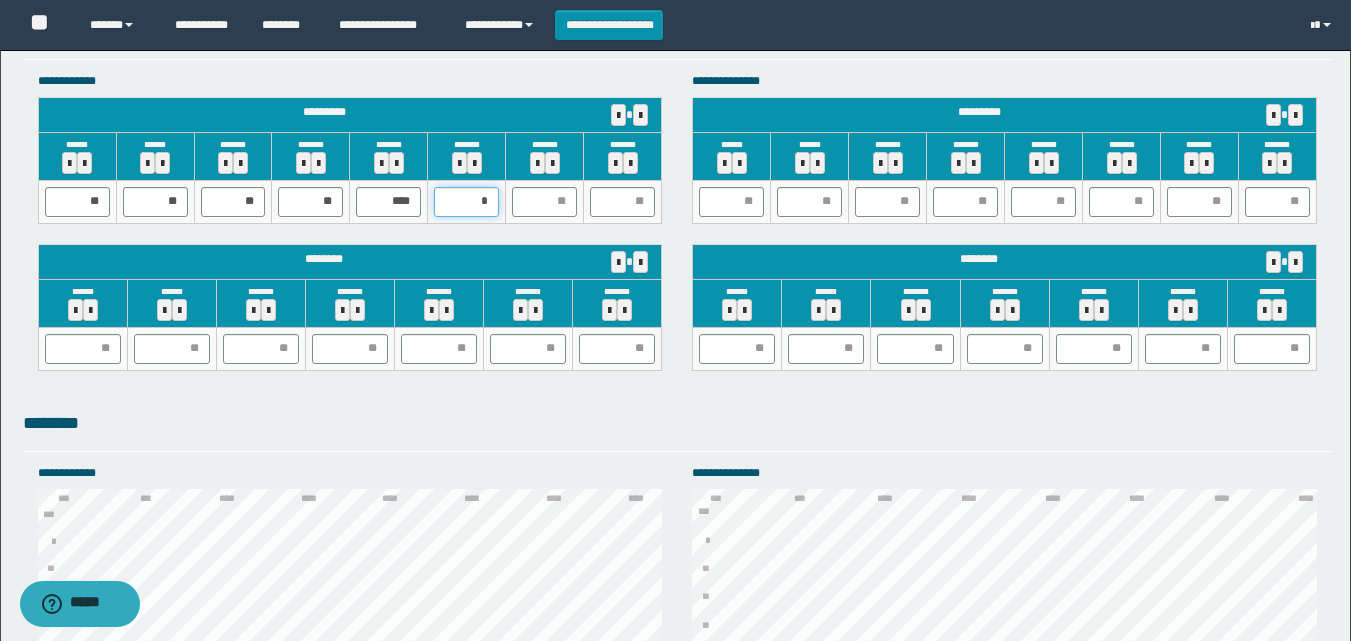 type on "**" 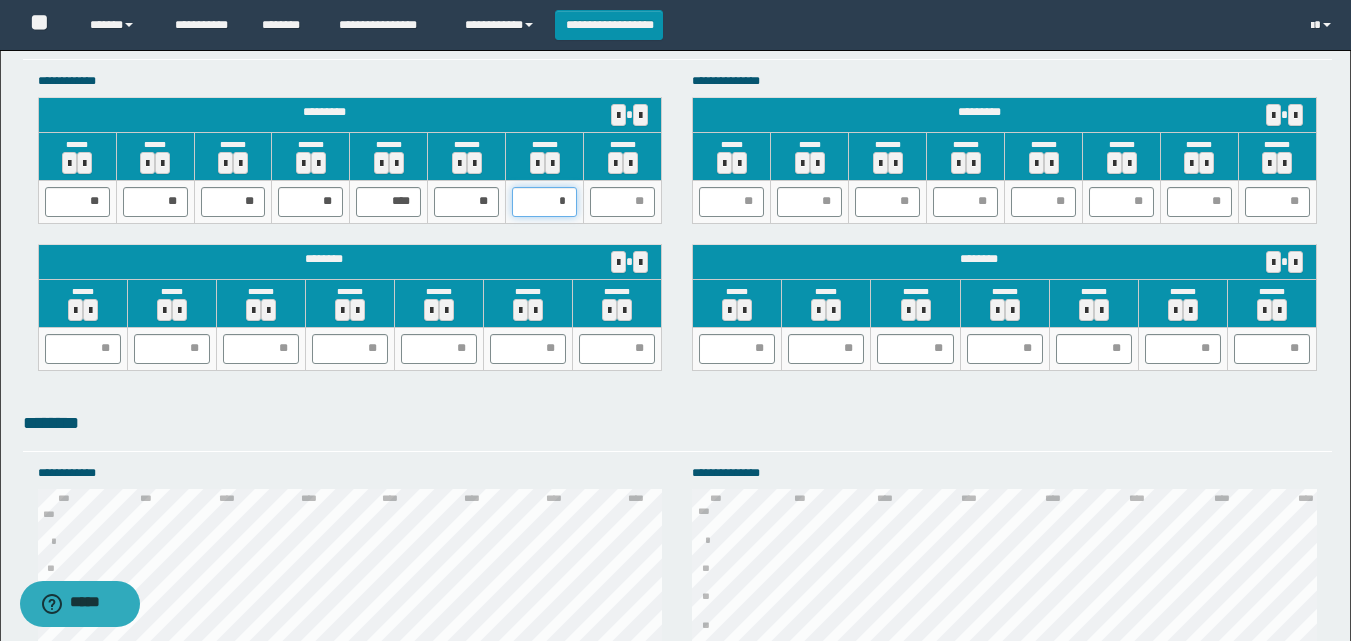 type on "**" 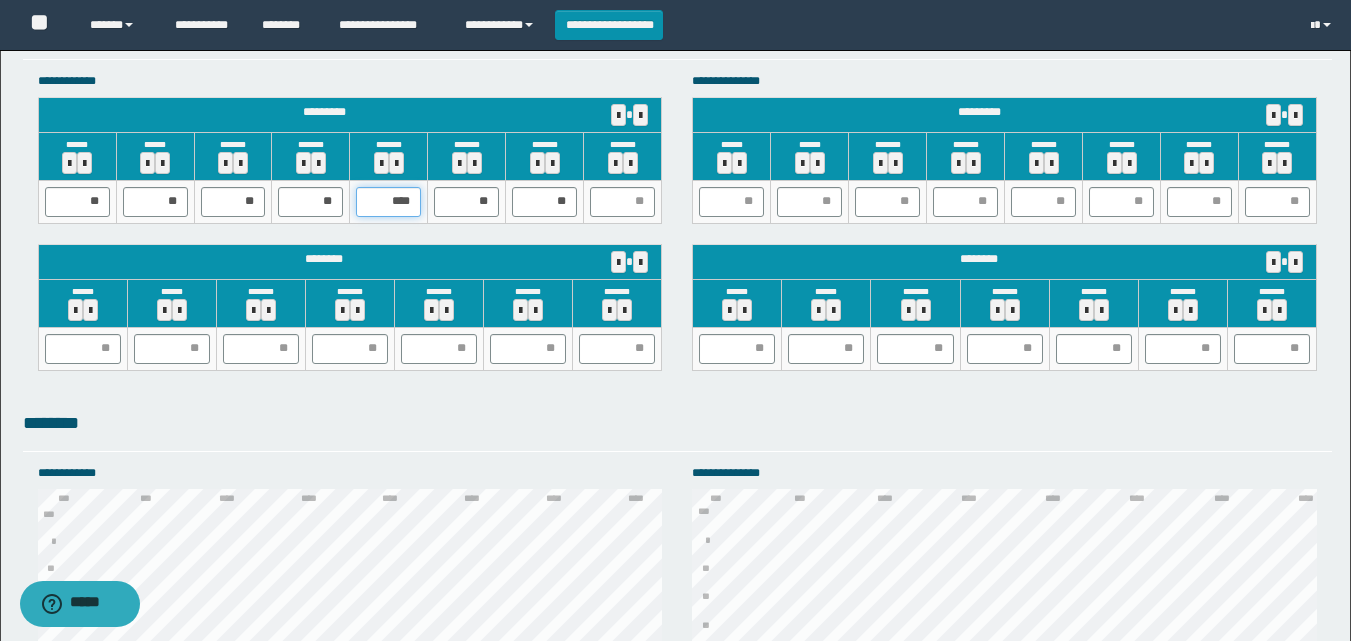 drag, startPoint x: 378, startPoint y: 186, endPoint x: 450, endPoint y: 189, distance: 72.06247 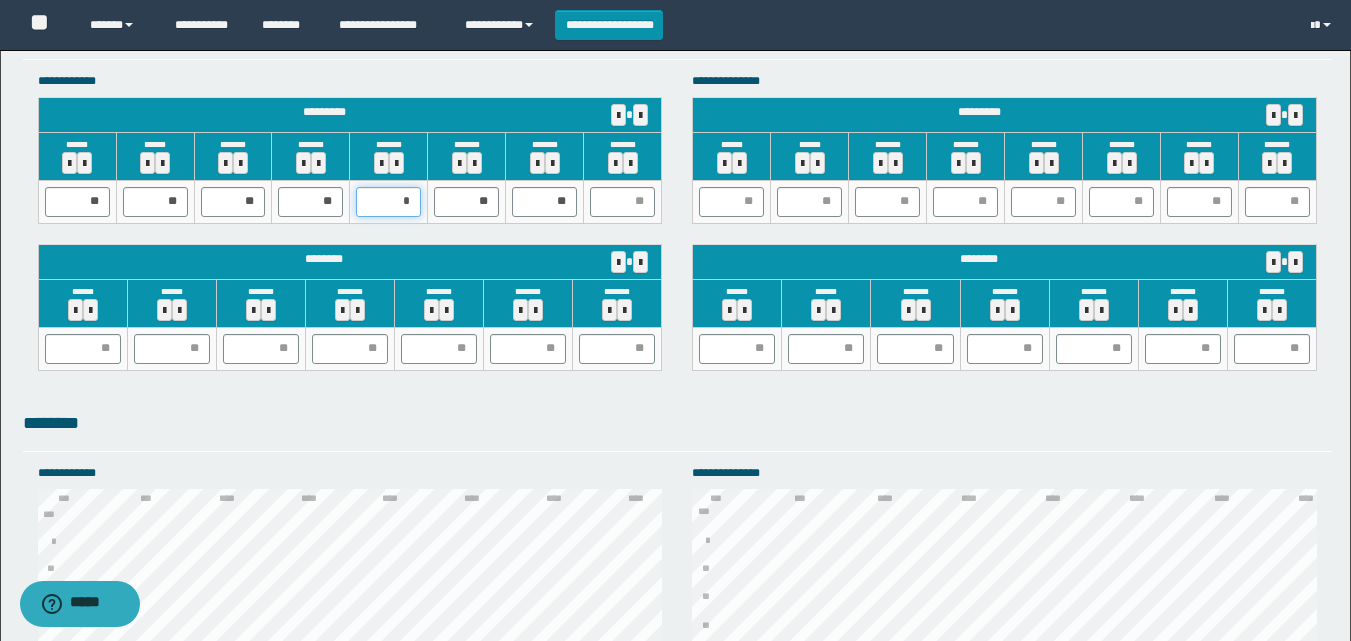 type on "**" 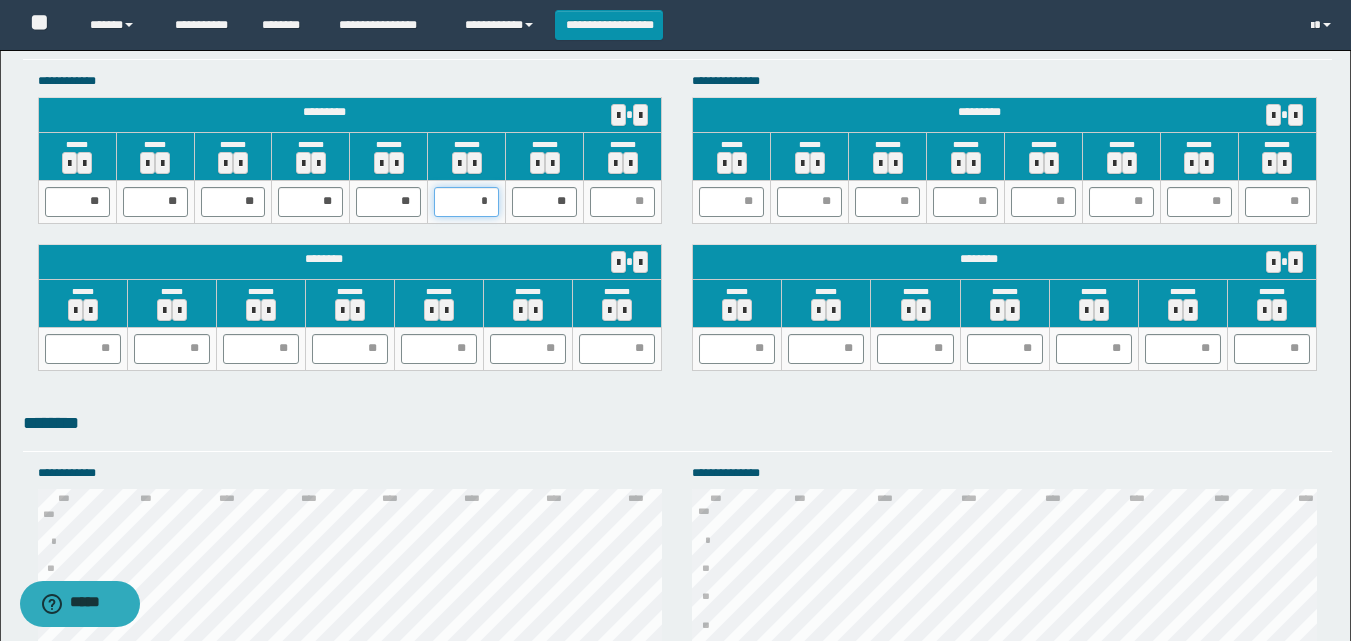 type on "**" 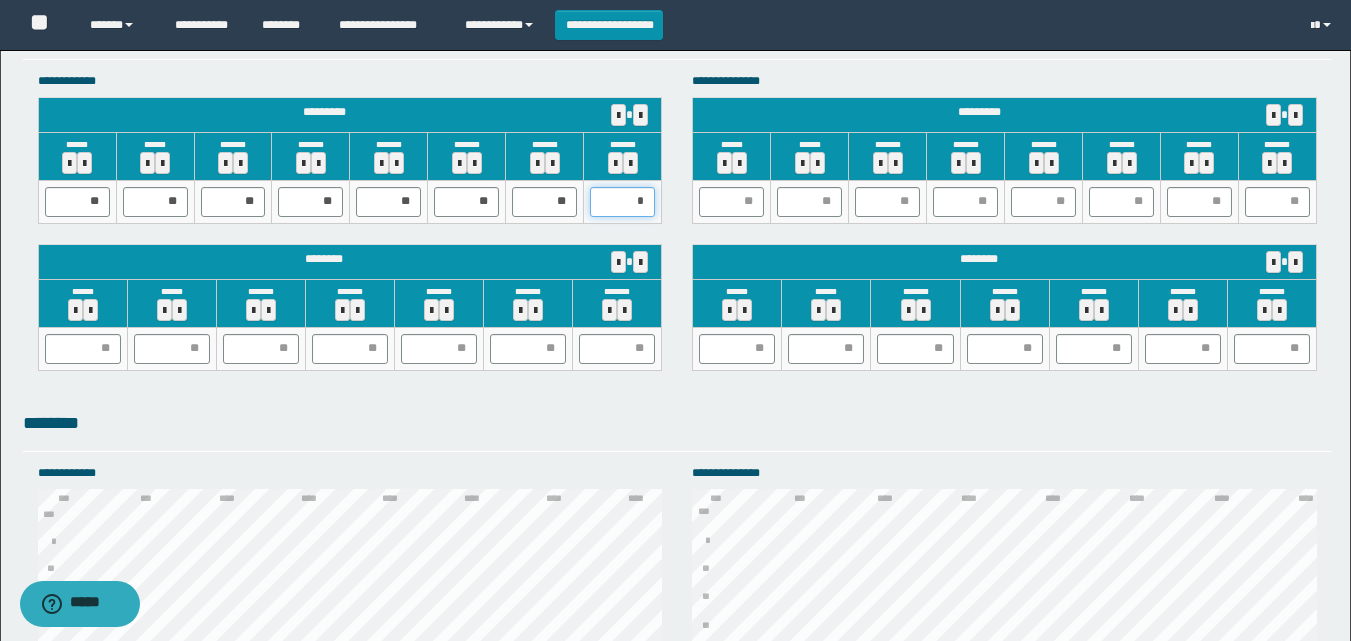 type on "**" 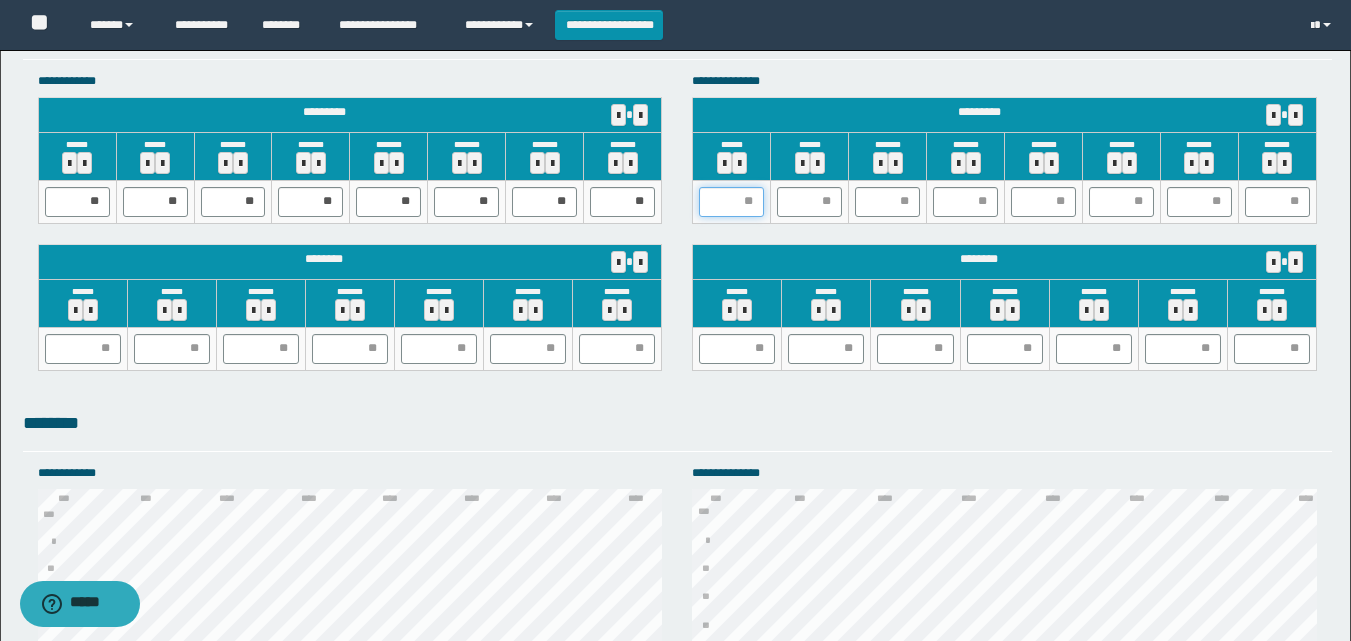 click at bounding box center (731, 202) 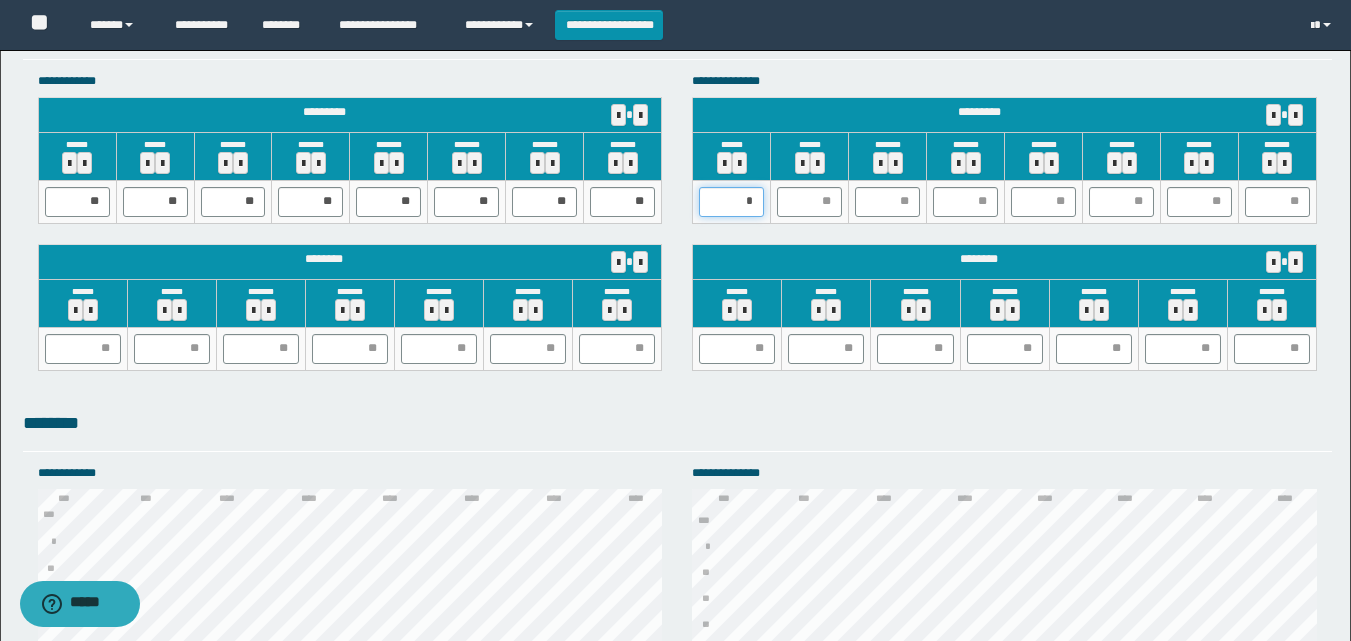type on "**" 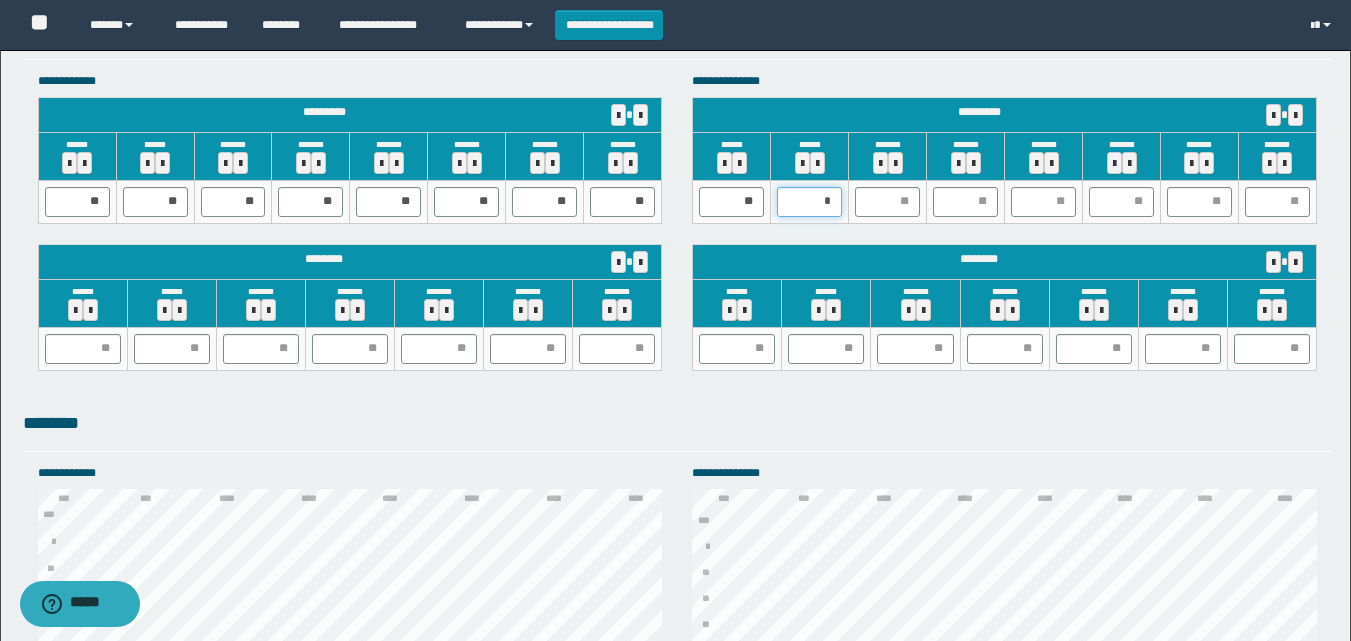 type on "**" 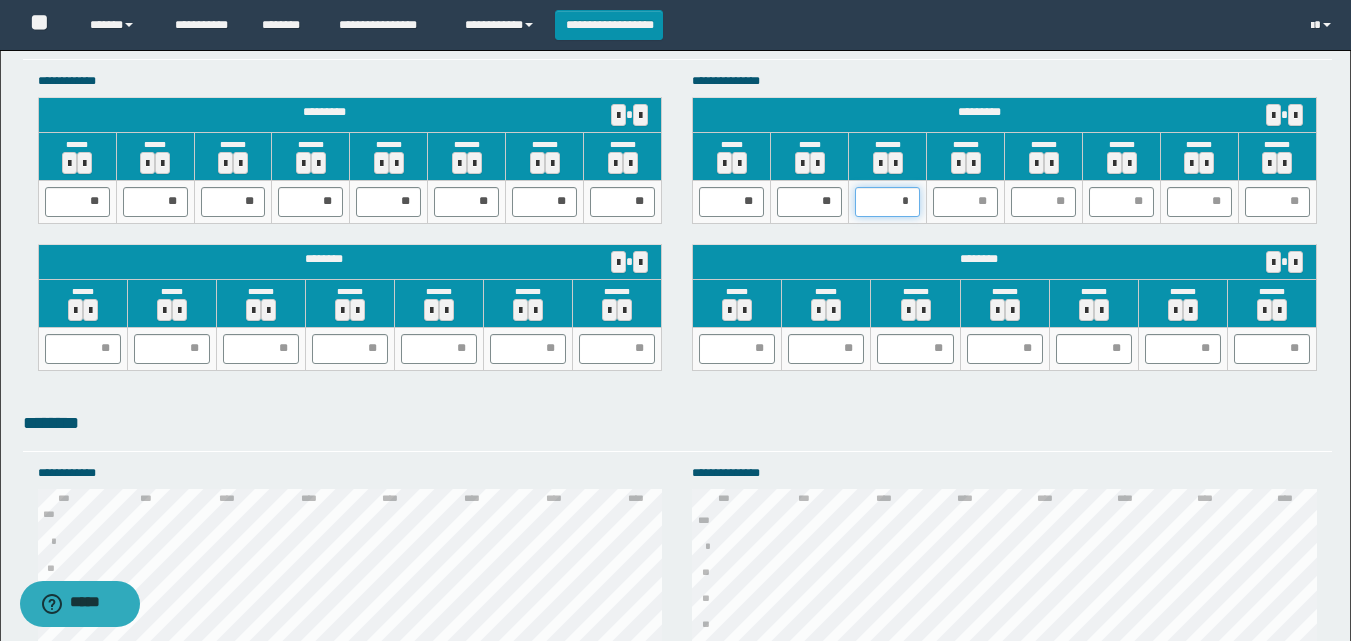 type on "**" 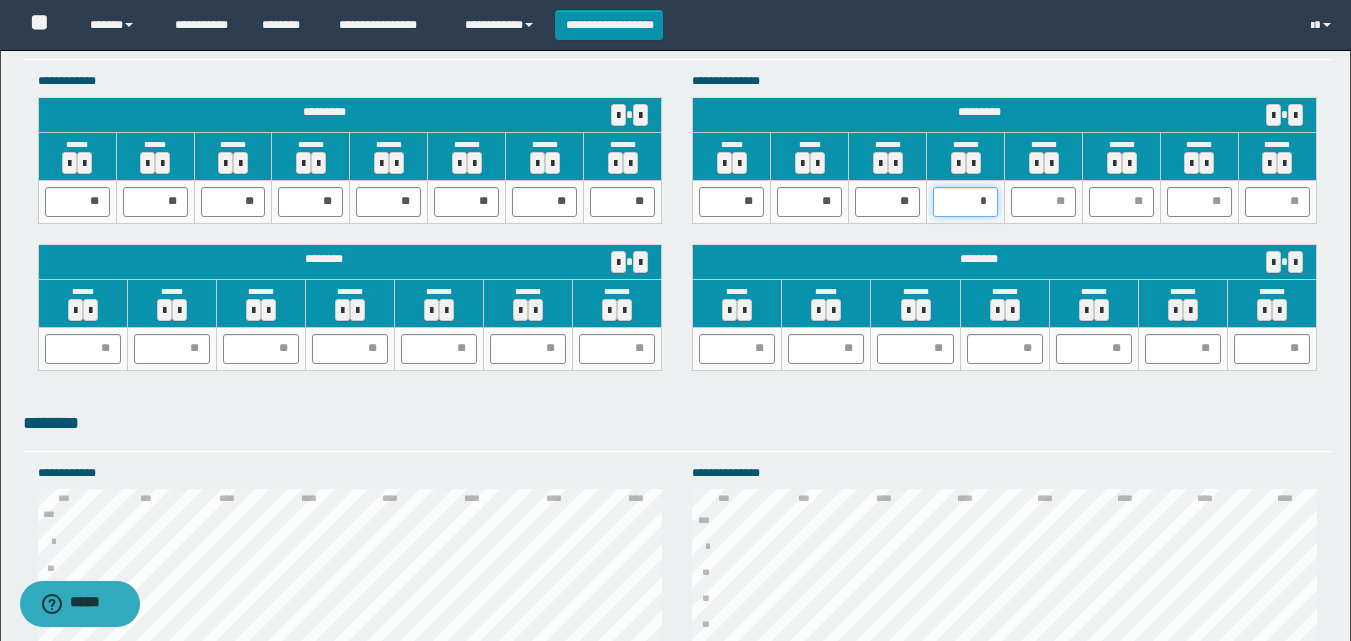 type on "**" 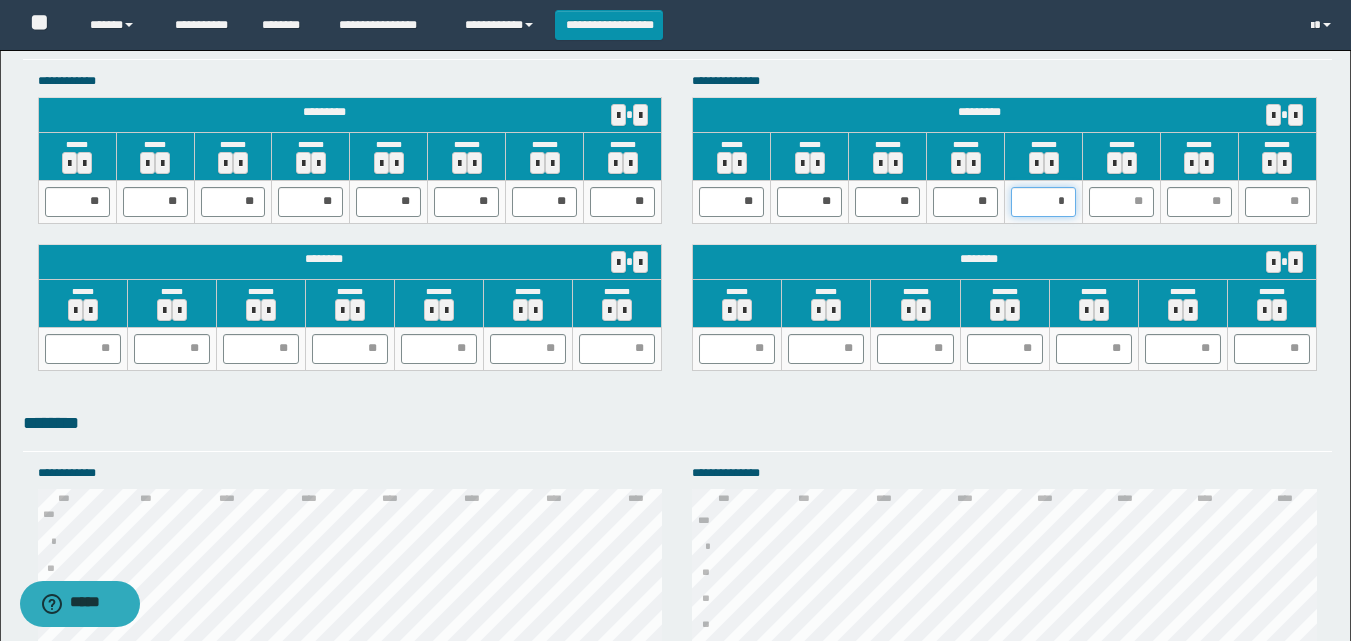 type on "**" 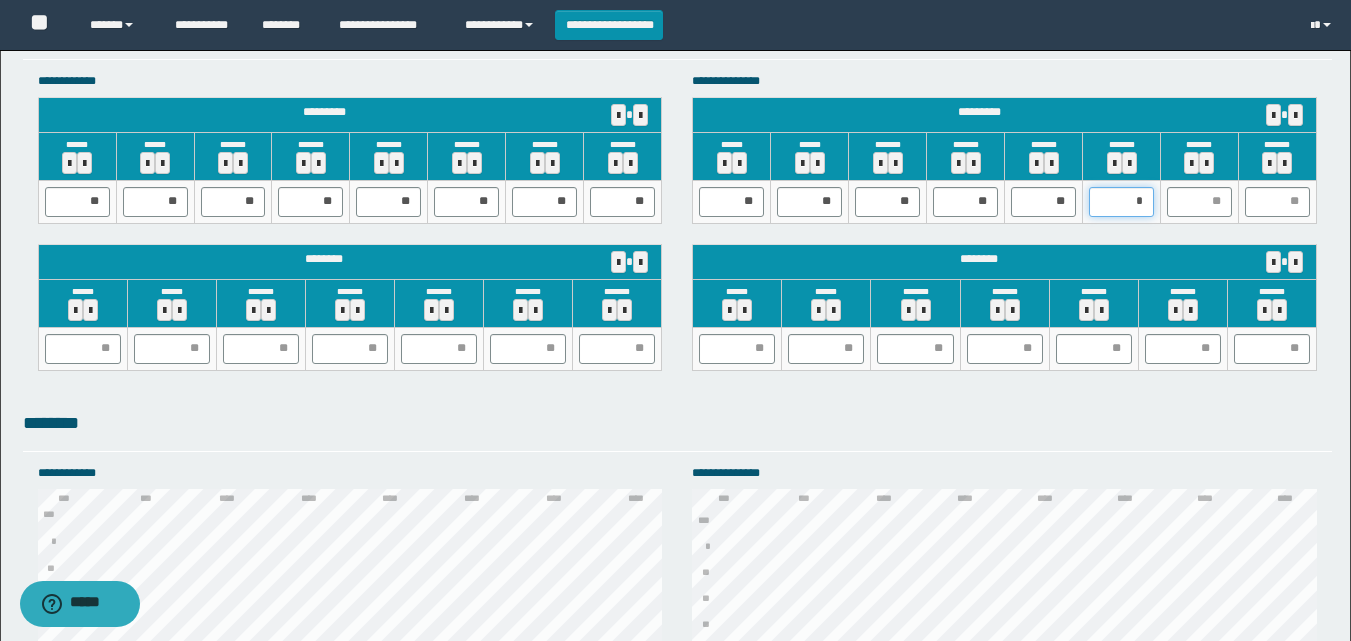 type on "**" 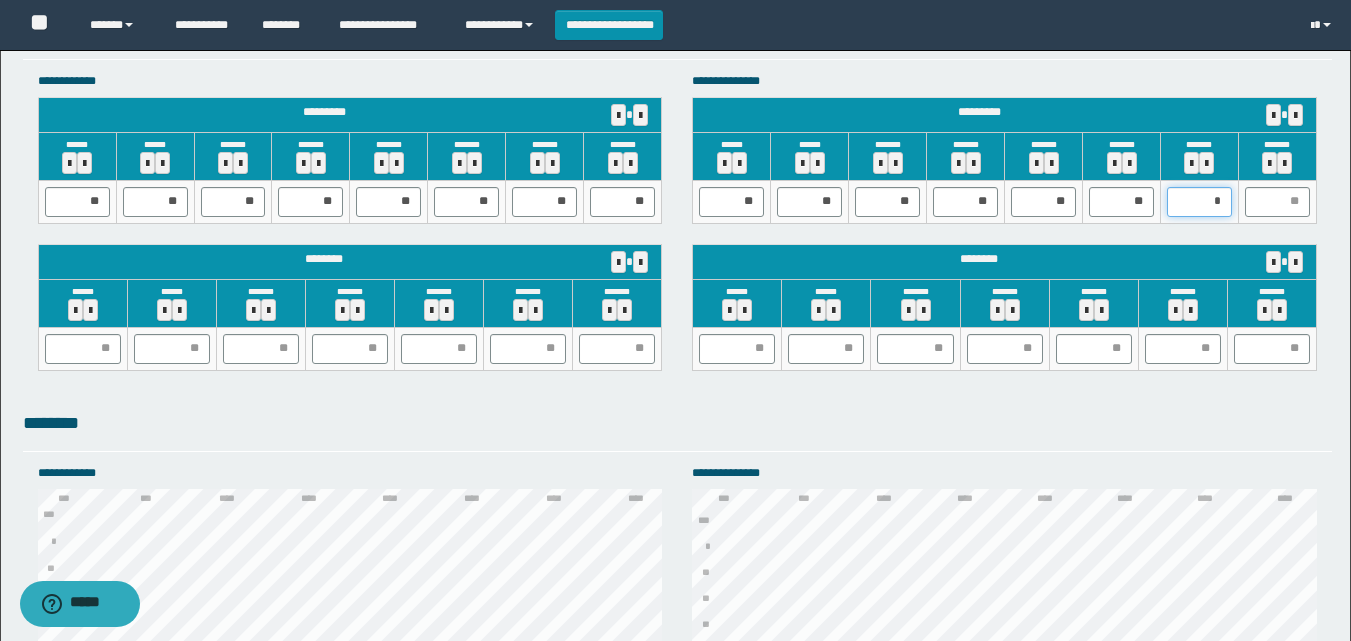type on "**" 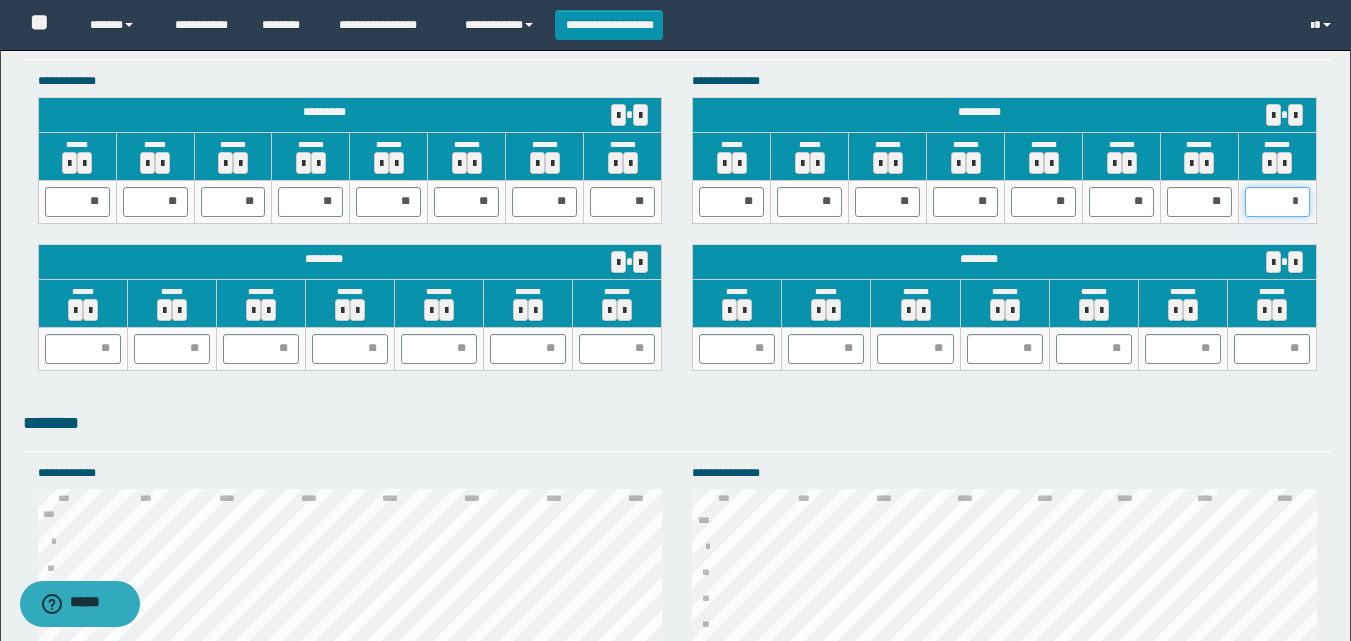 type on "**" 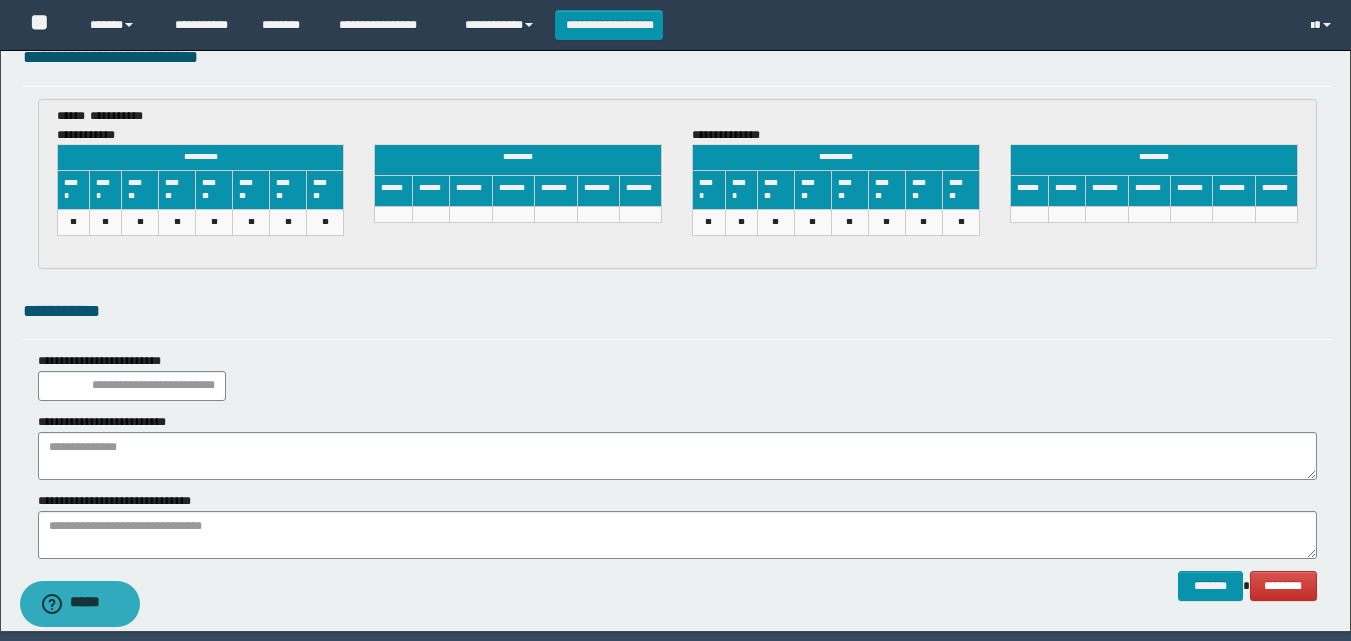 scroll, scrollTop: 3000, scrollLeft: 0, axis: vertical 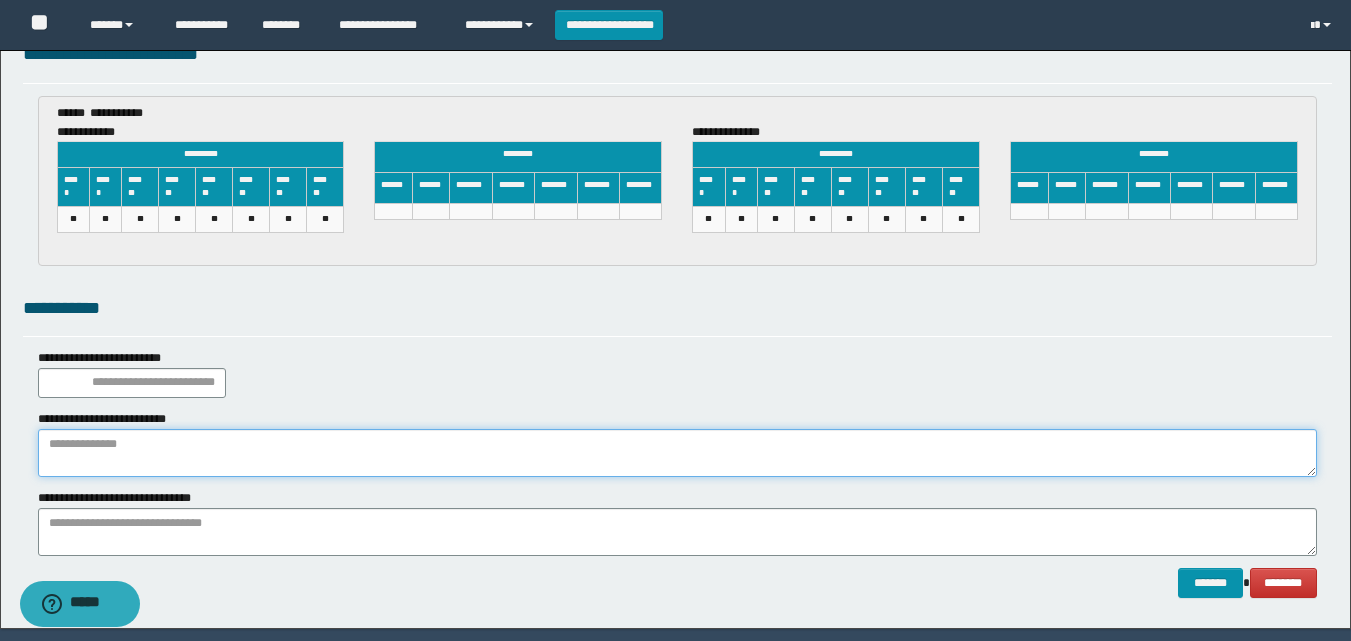 click at bounding box center [677, 453] 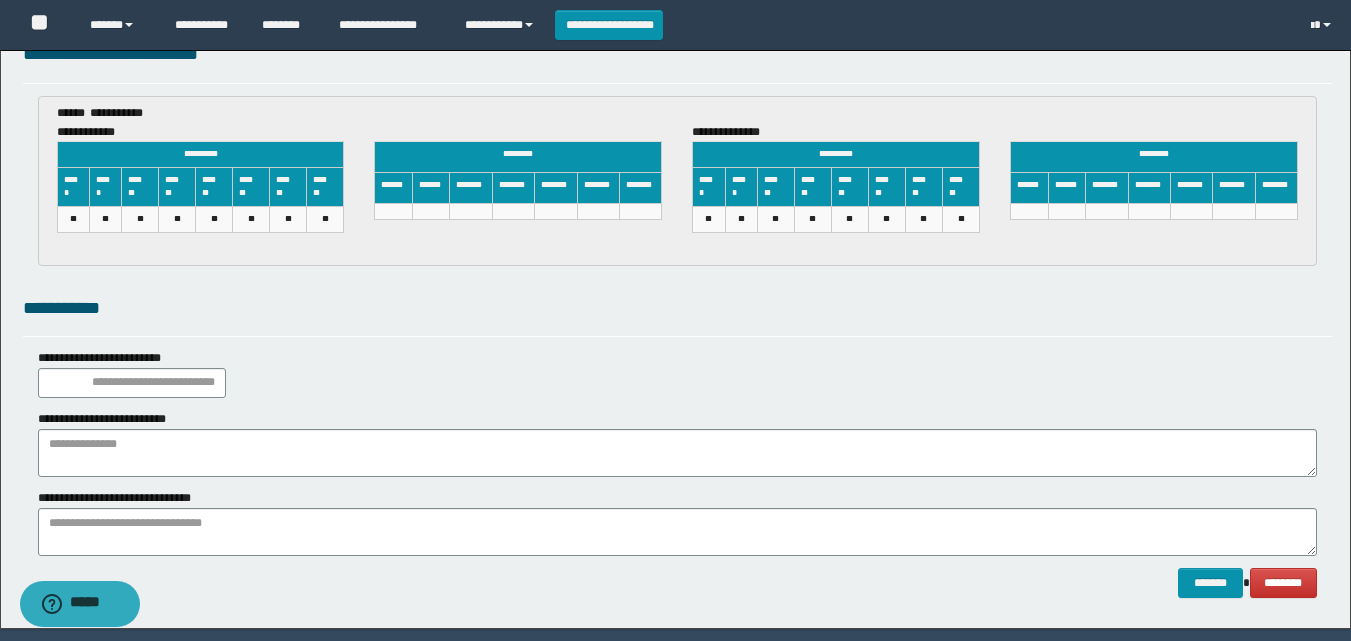 click on "**********" at bounding box center (675, -1161) 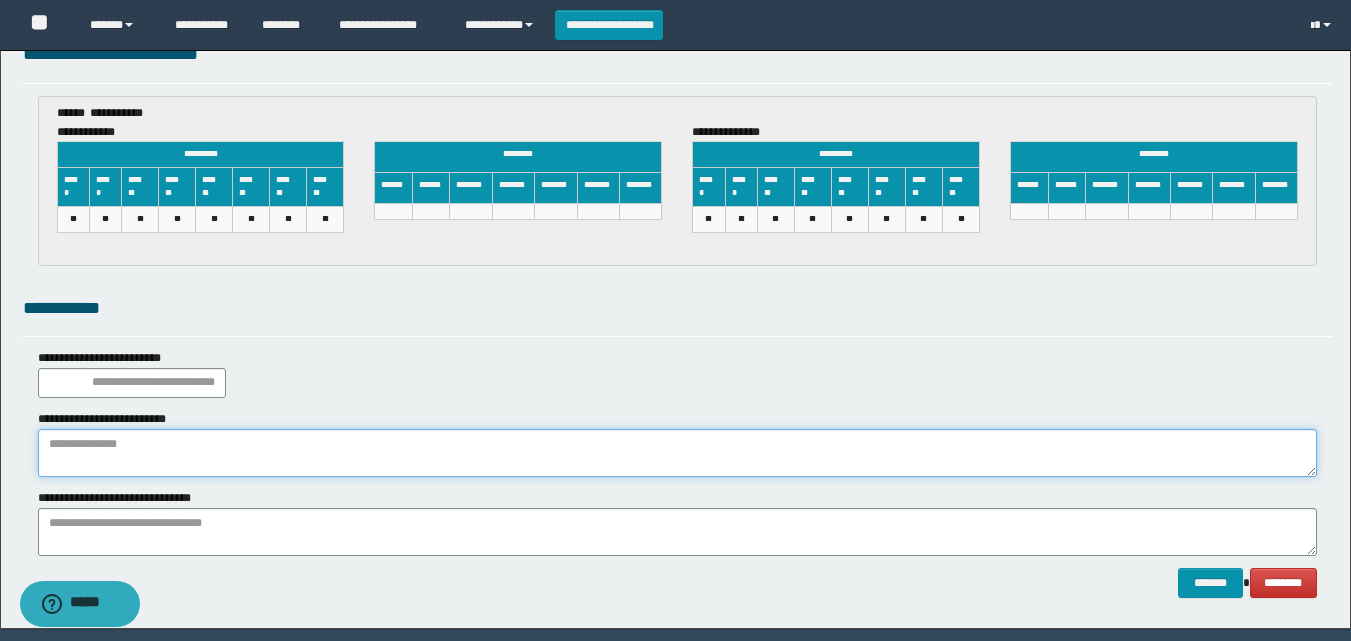 click at bounding box center (677, 453) 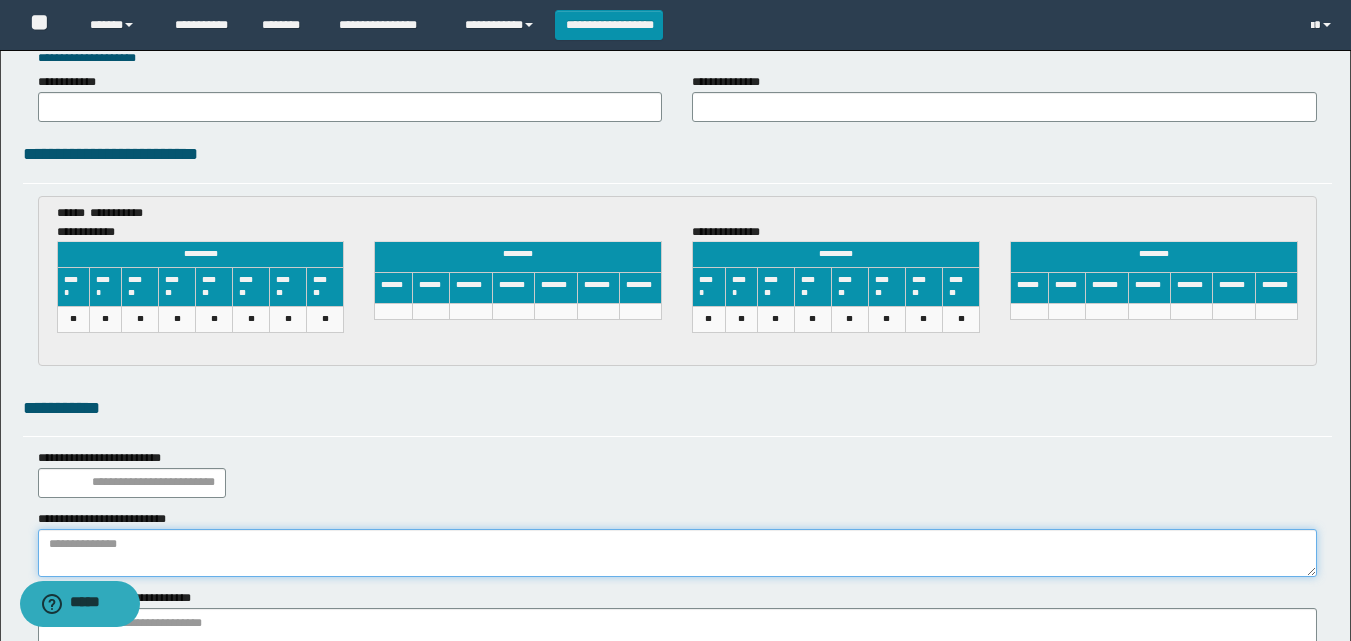 scroll, scrollTop: 3065, scrollLeft: 0, axis: vertical 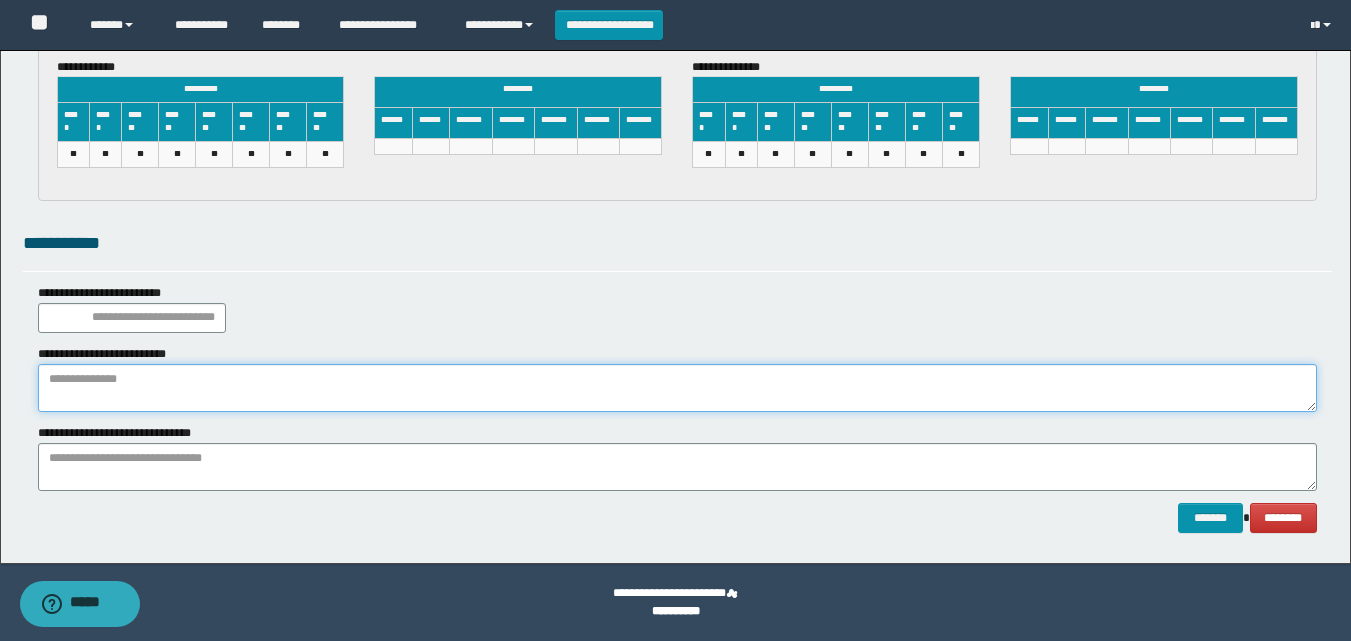 click at bounding box center (677, 388) 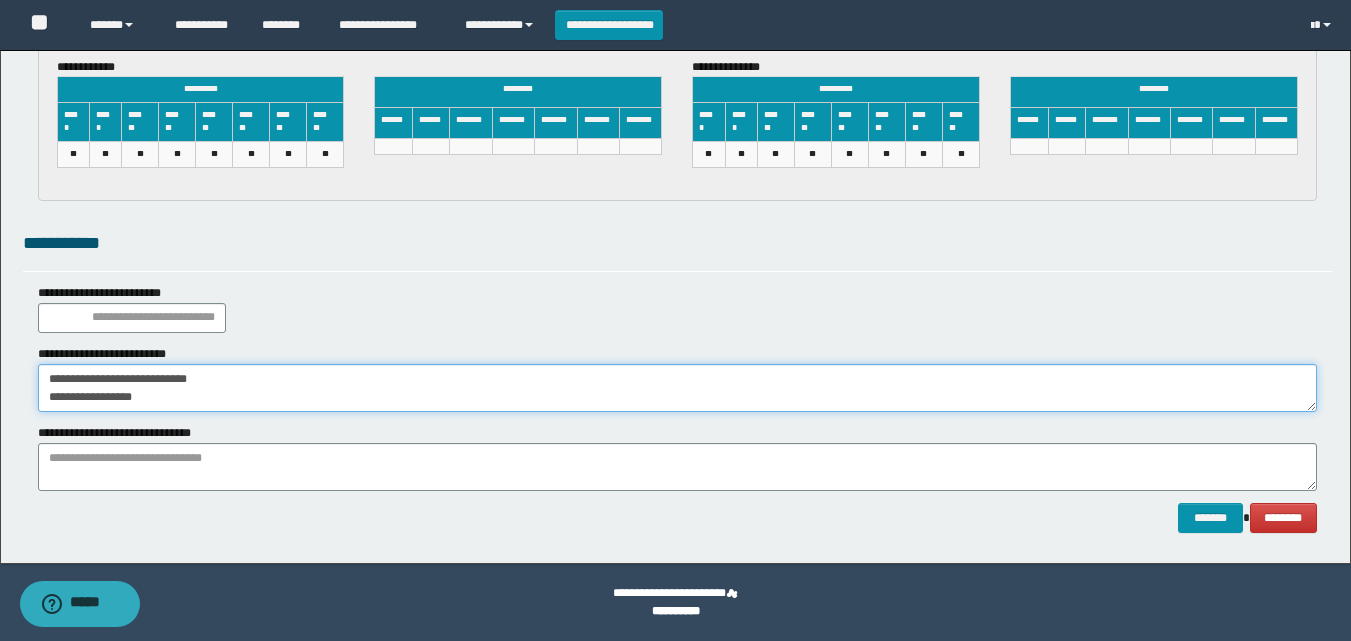 type on "**********" 